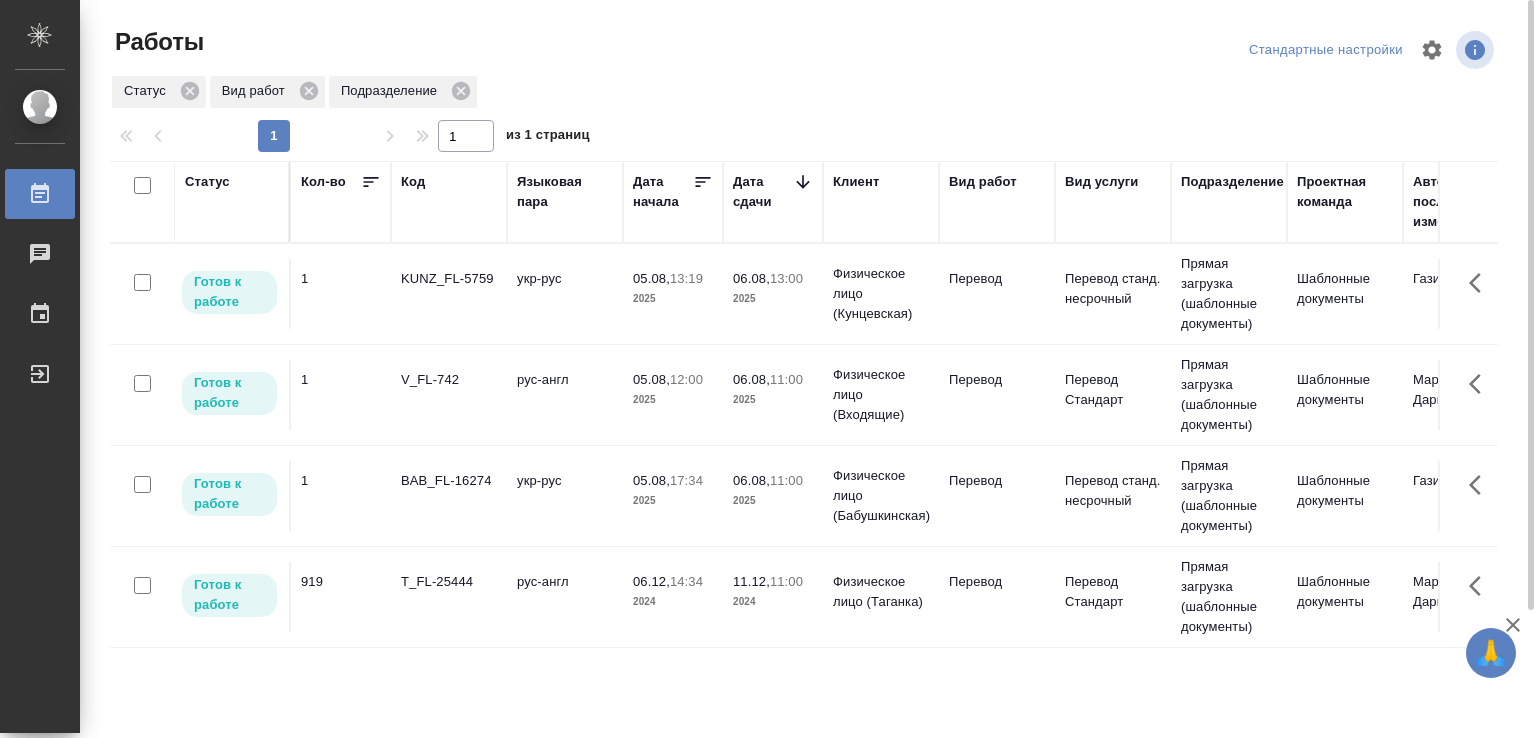 scroll, scrollTop: 0, scrollLeft: 0, axis: both 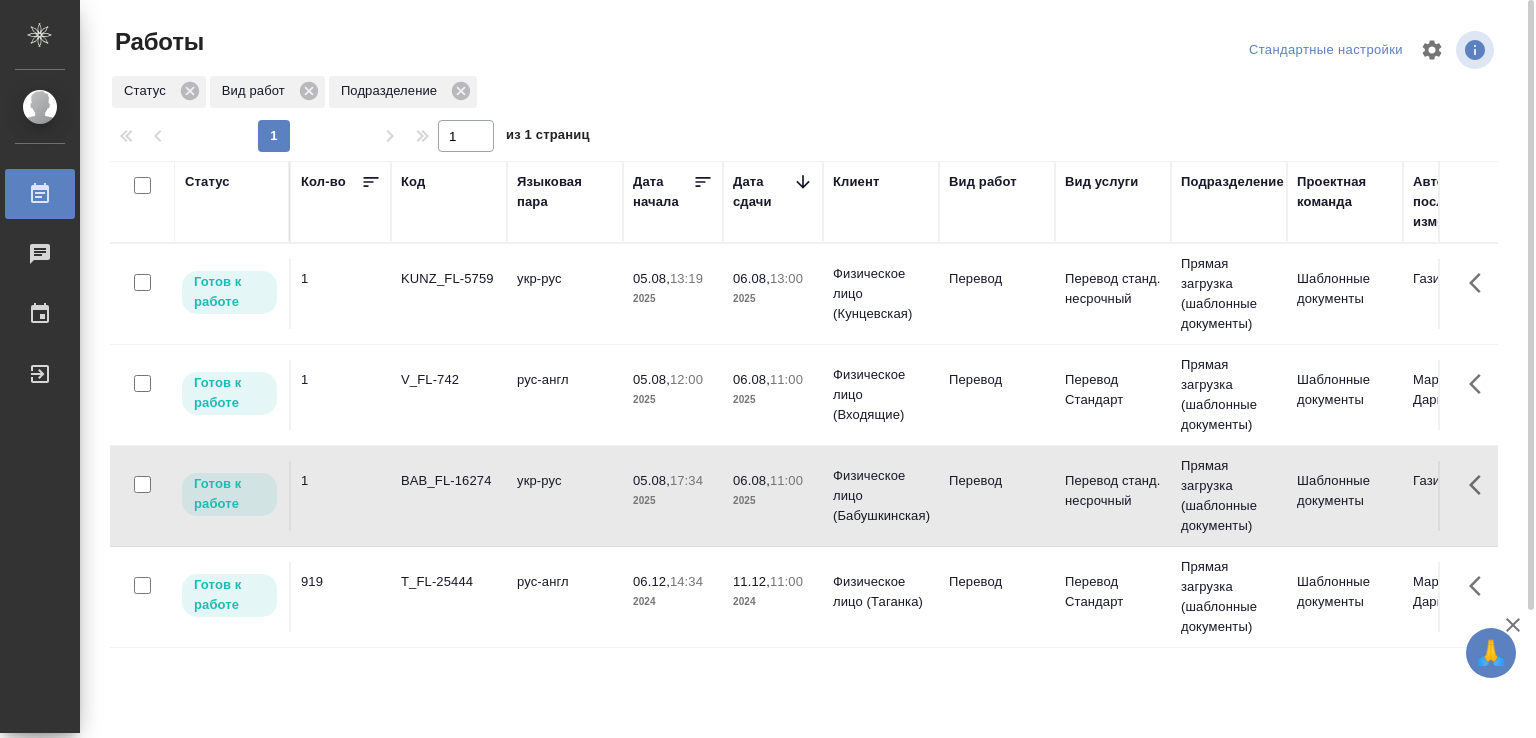 click on "укр-рус" at bounding box center (565, 294) 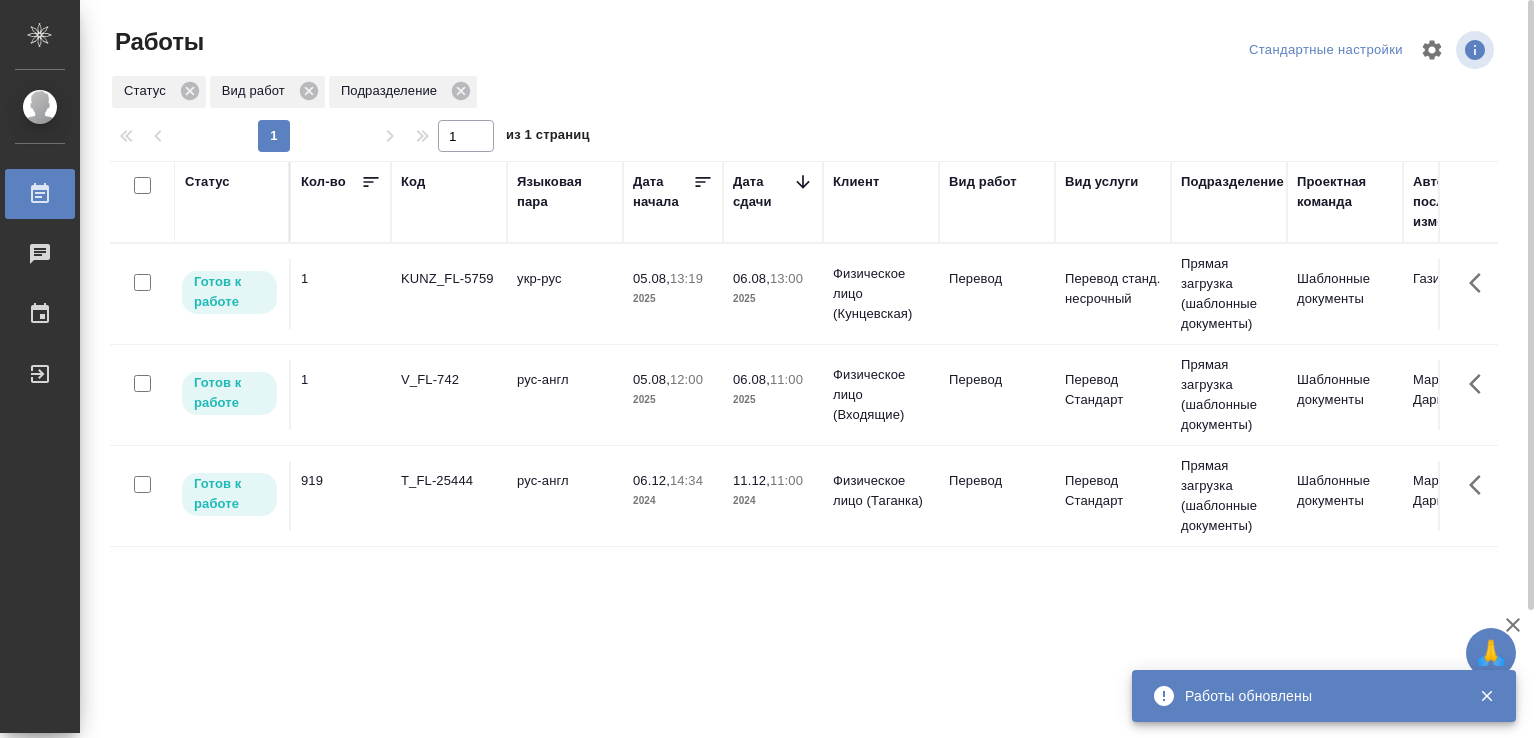 click on "рус-англ" at bounding box center (565, 294) 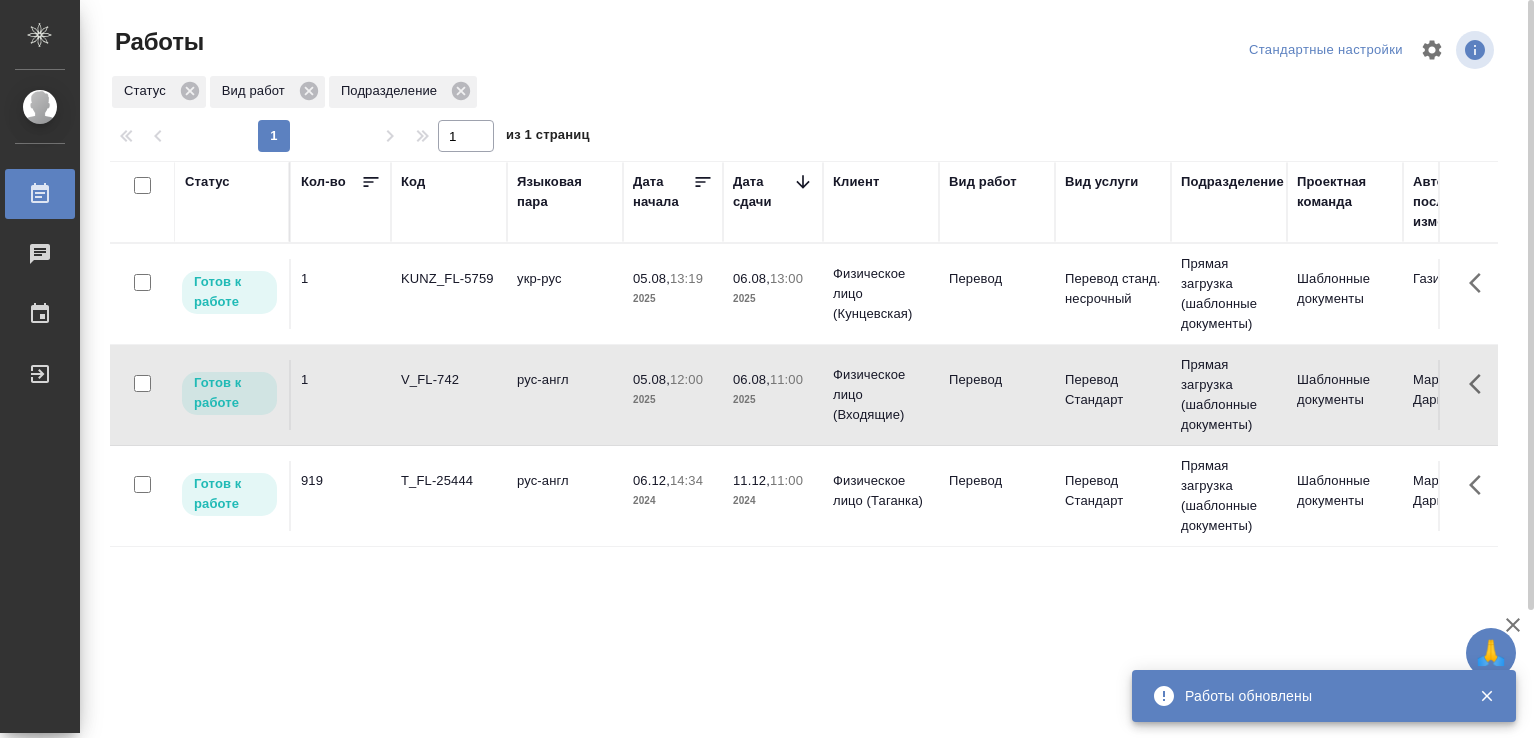 click on "рус-англ" at bounding box center [565, 294] 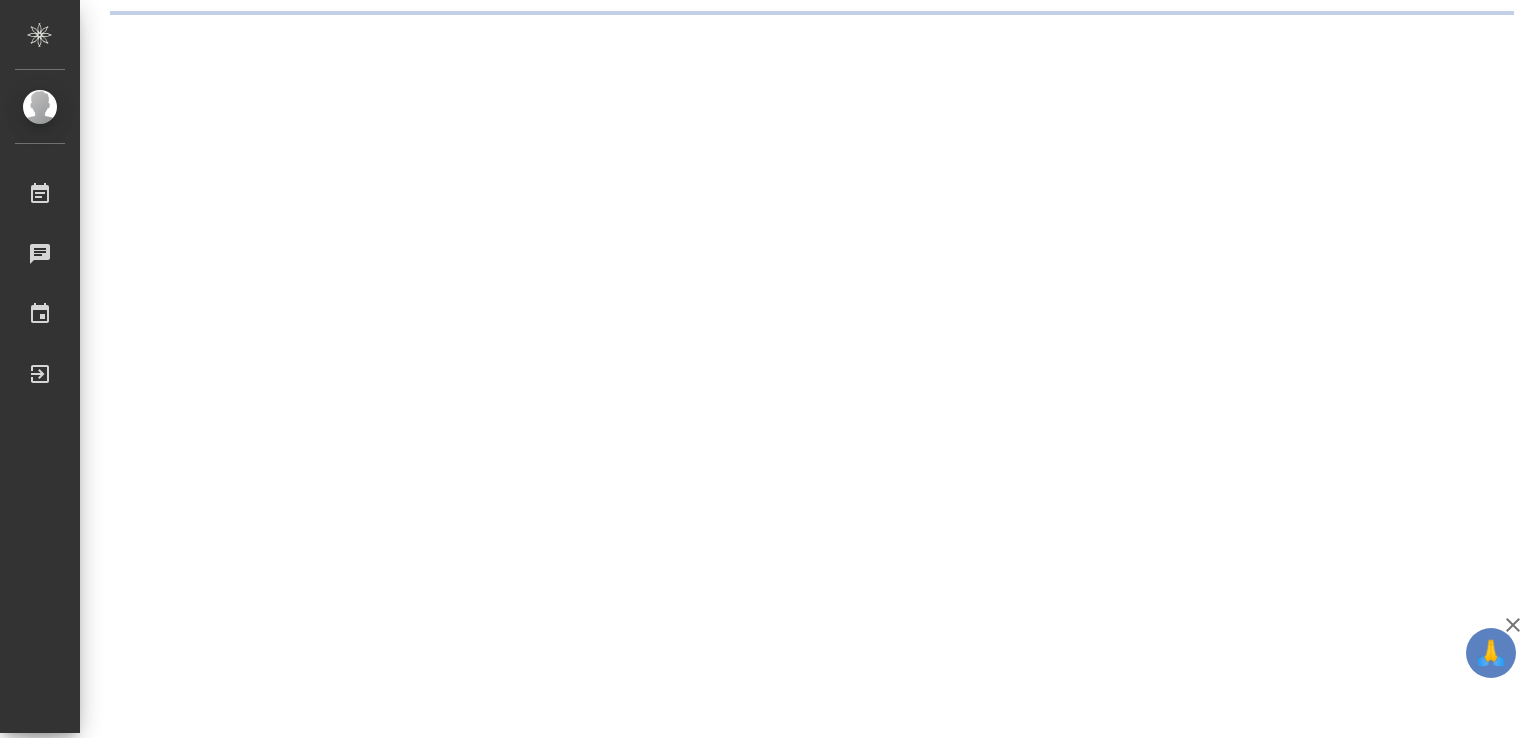 scroll, scrollTop: 0, scrollLeft: 0, axis: both 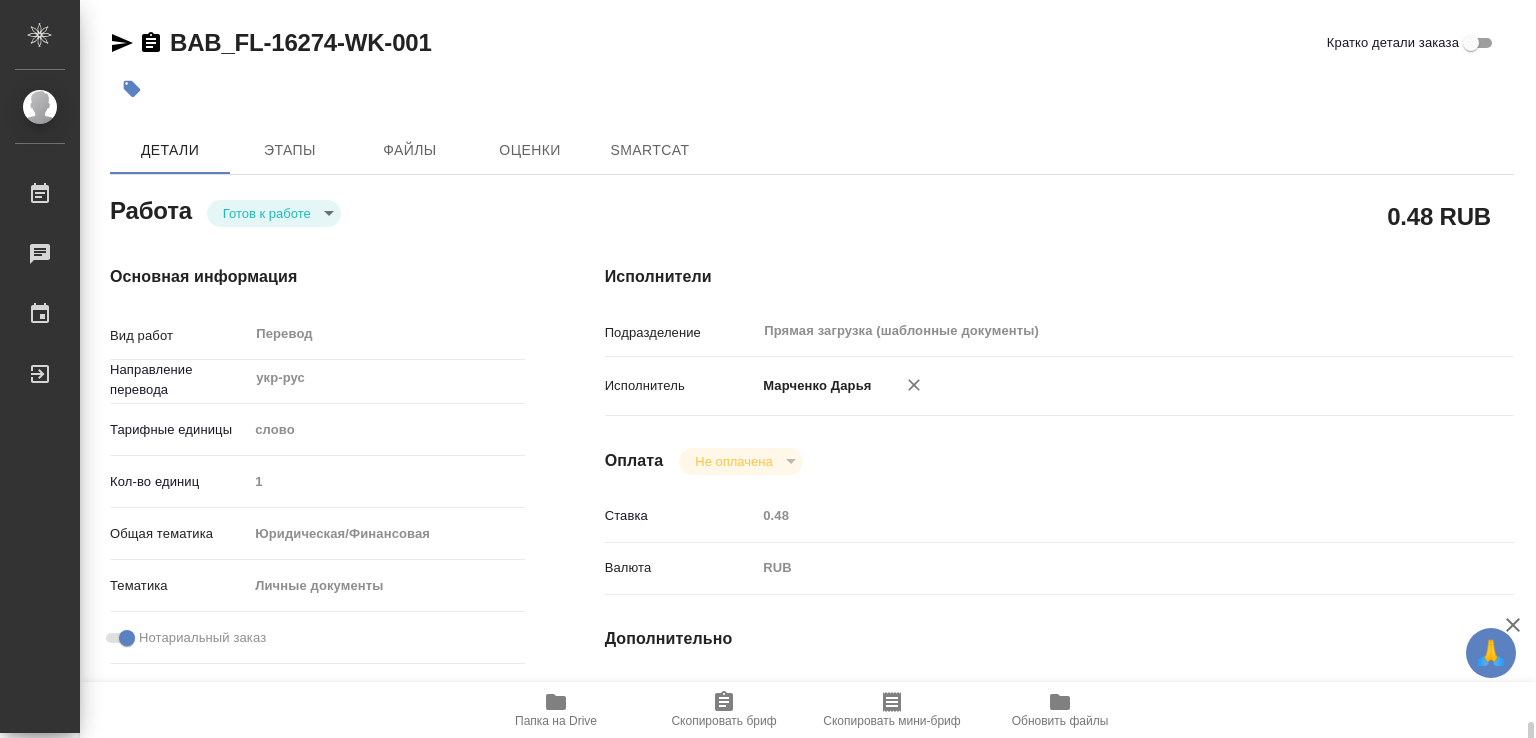 type on "x" 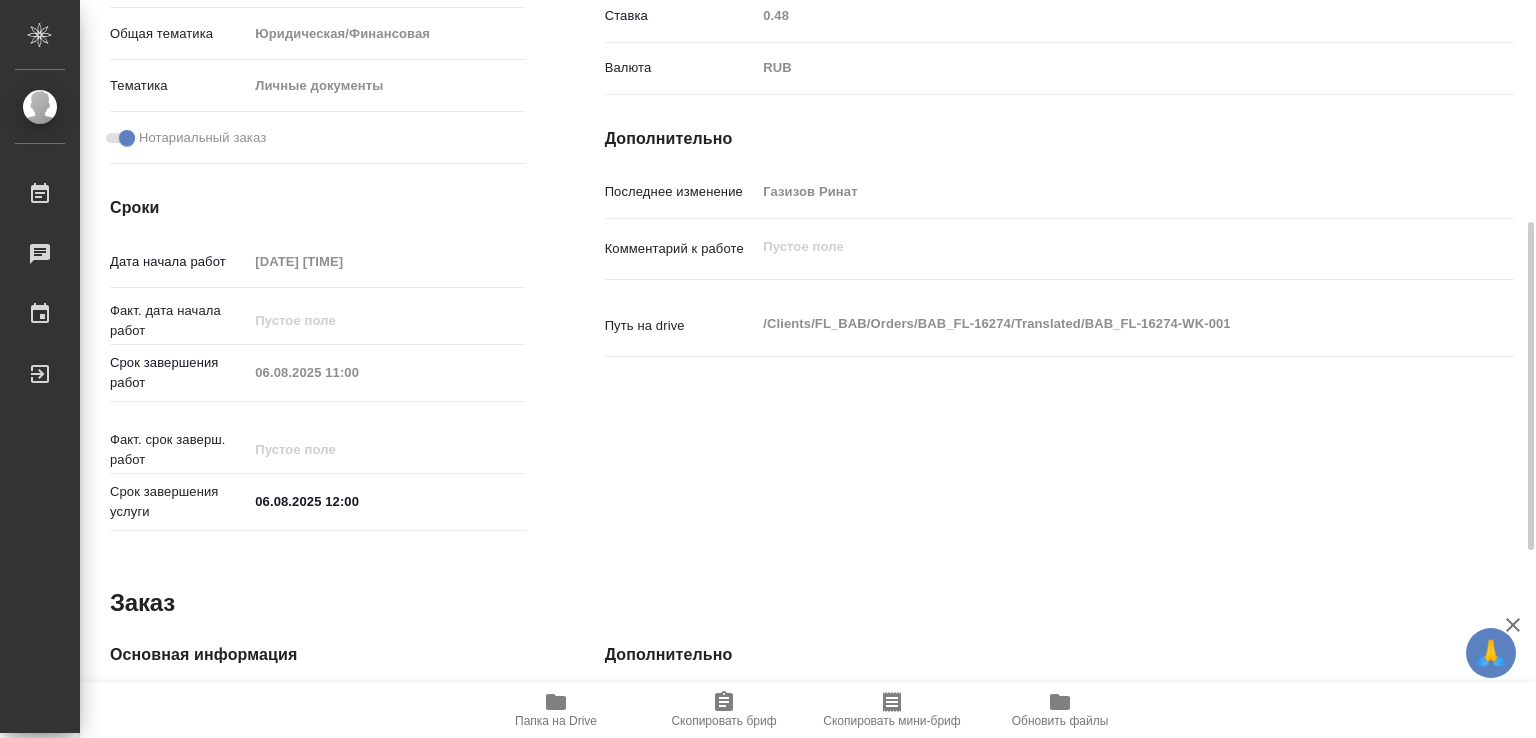 type on "x" 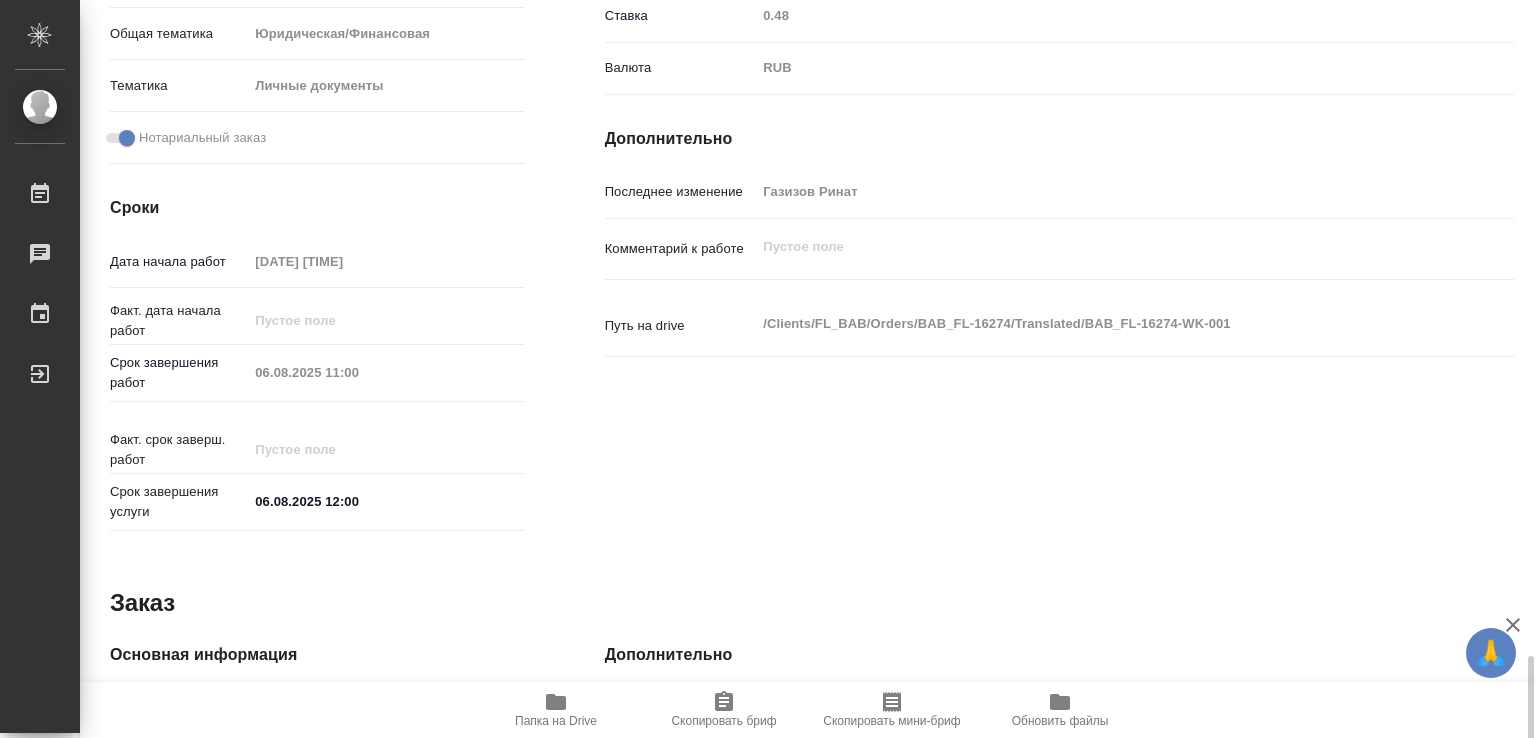 scroll, scrollTop: 920, scrollLeft: 0, axis: vertical 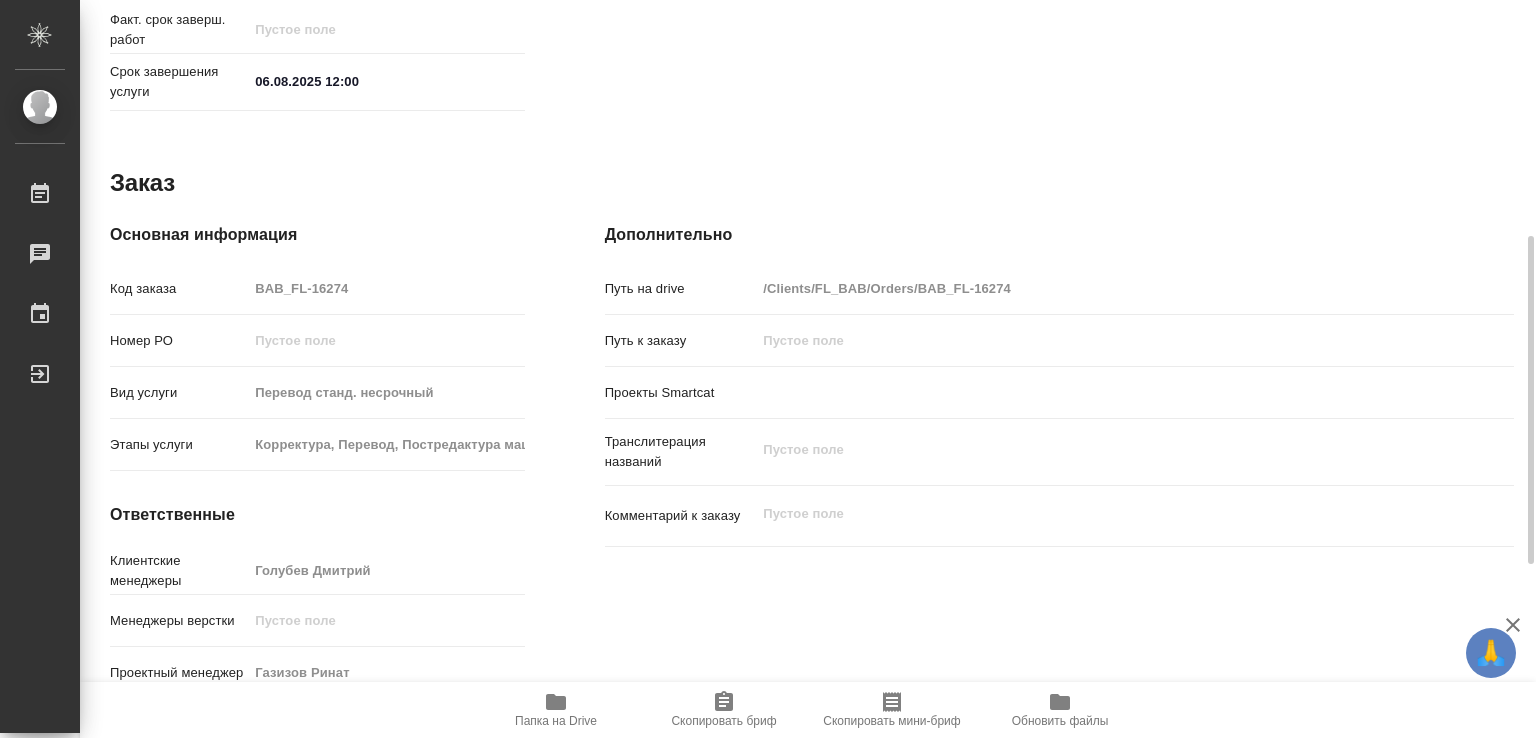 type on "x" 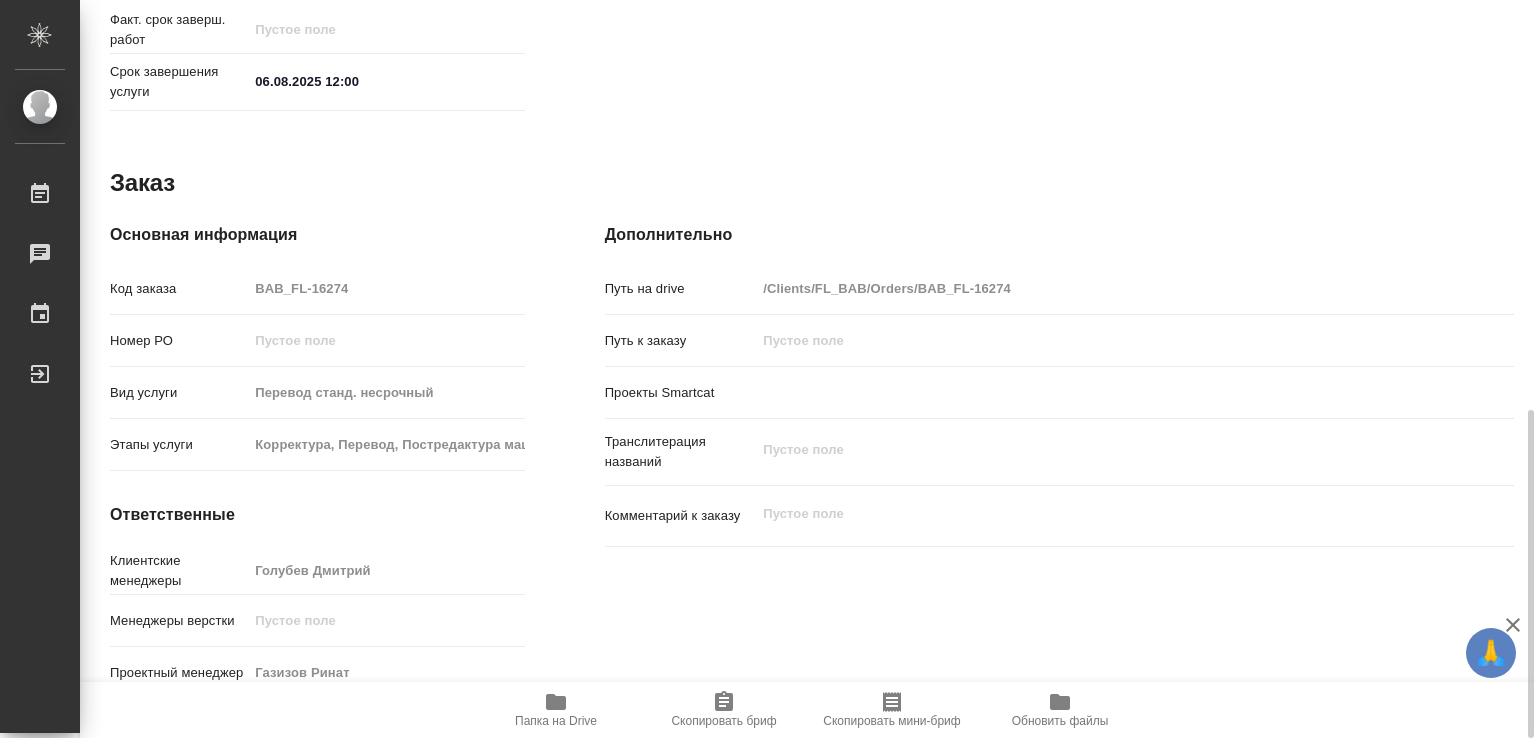 type on "x" 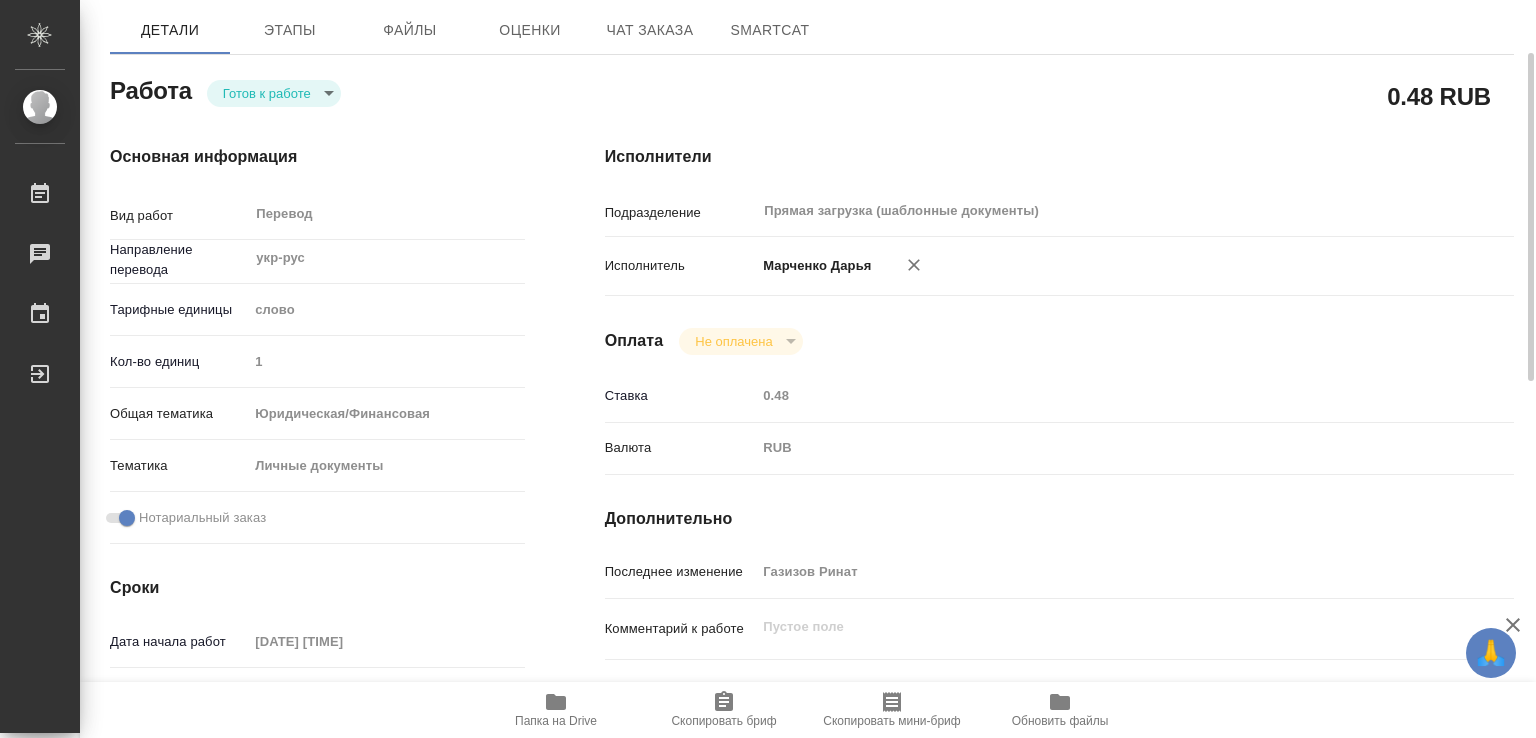scroll, scrollTop: 0, scrollLeft: 0, axis: both 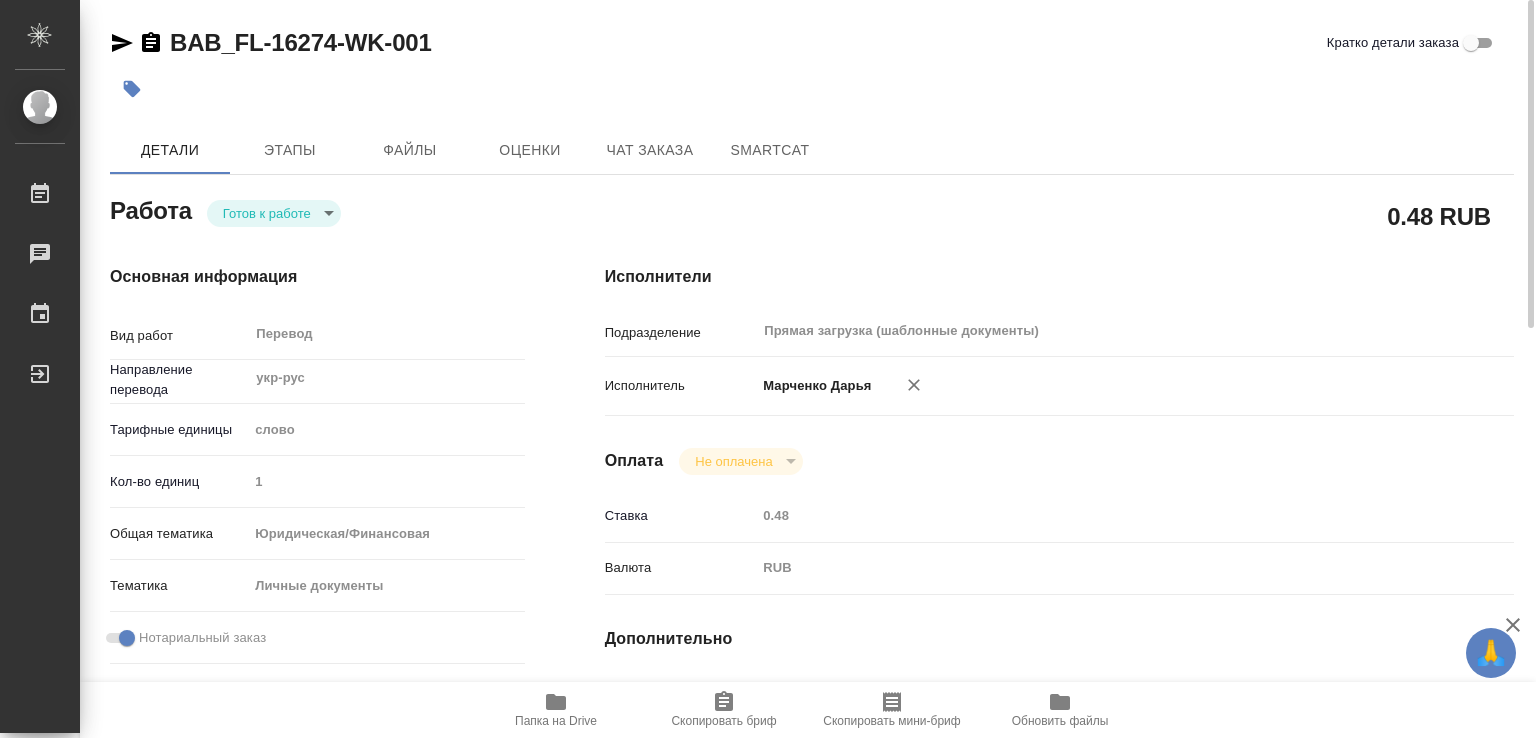 click 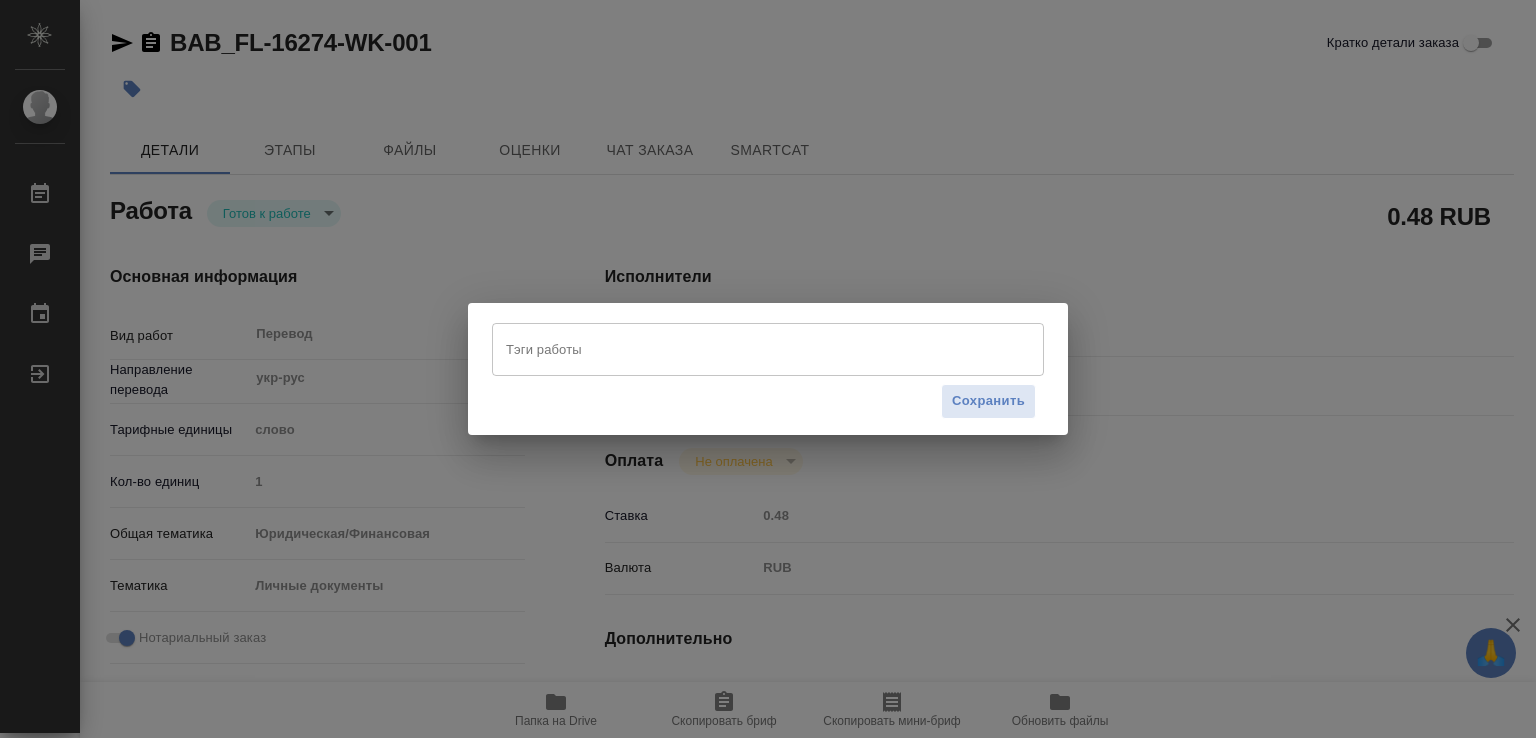 click on "Тэги работы" at bounding box center (749, 349) 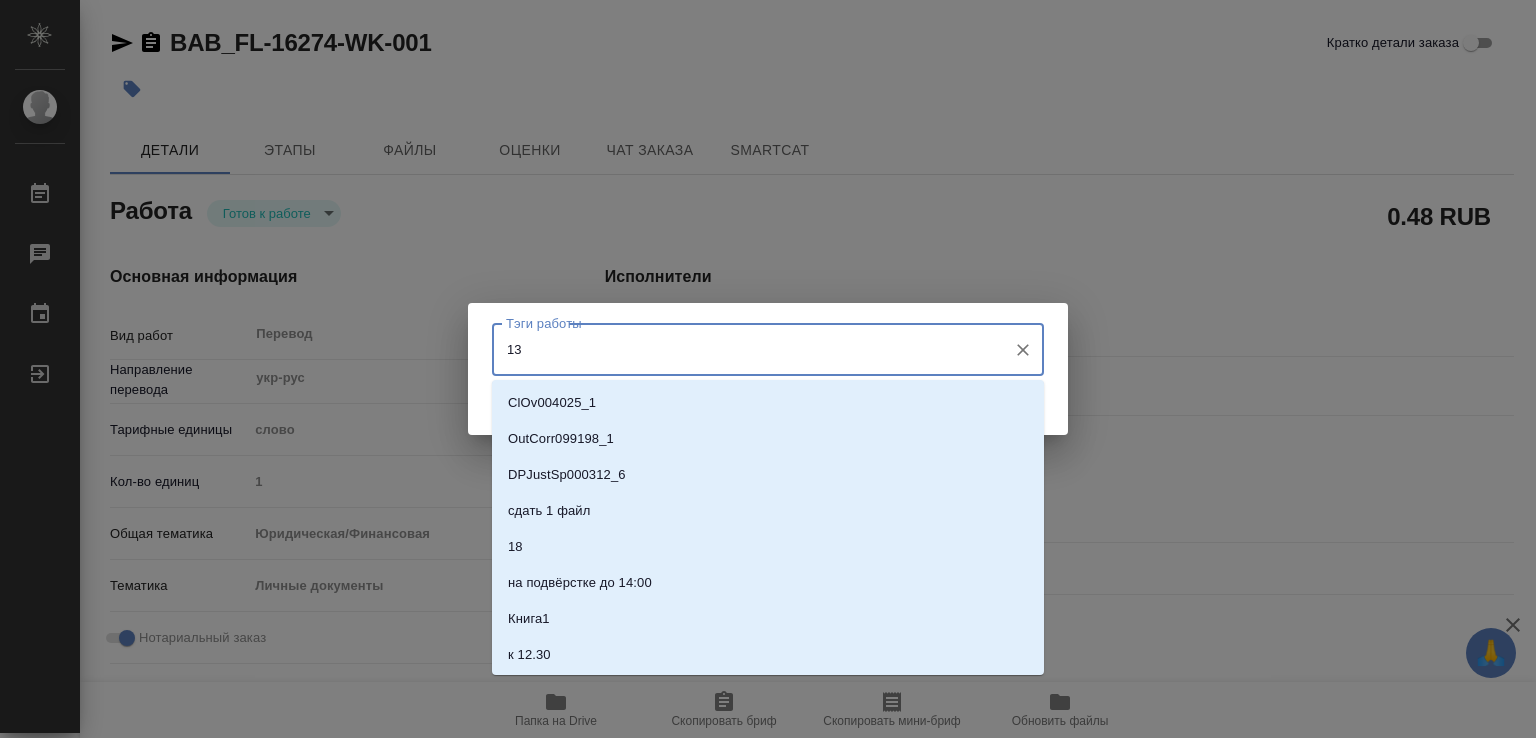 type on "130" 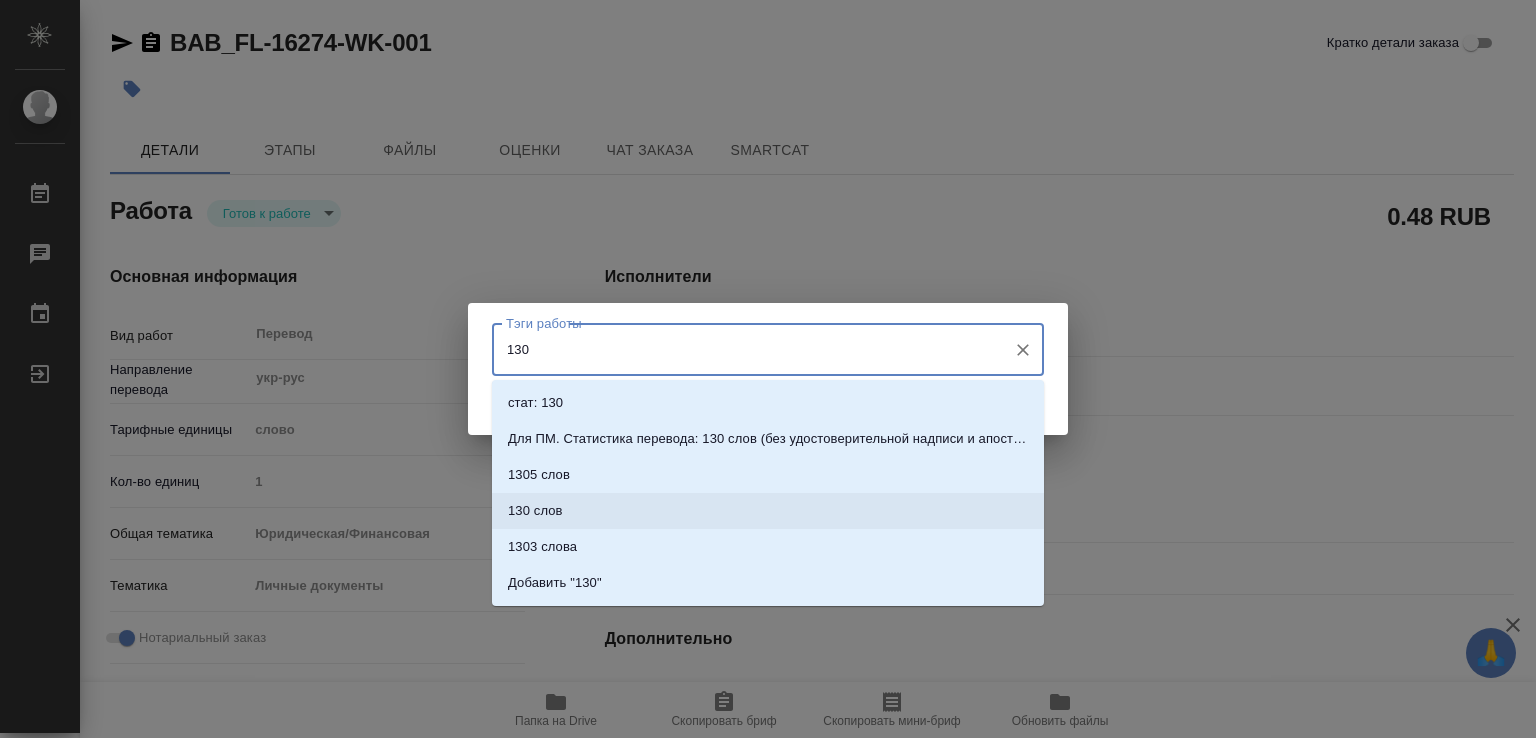 click on "130 слов" at bounding box center [768, 511] 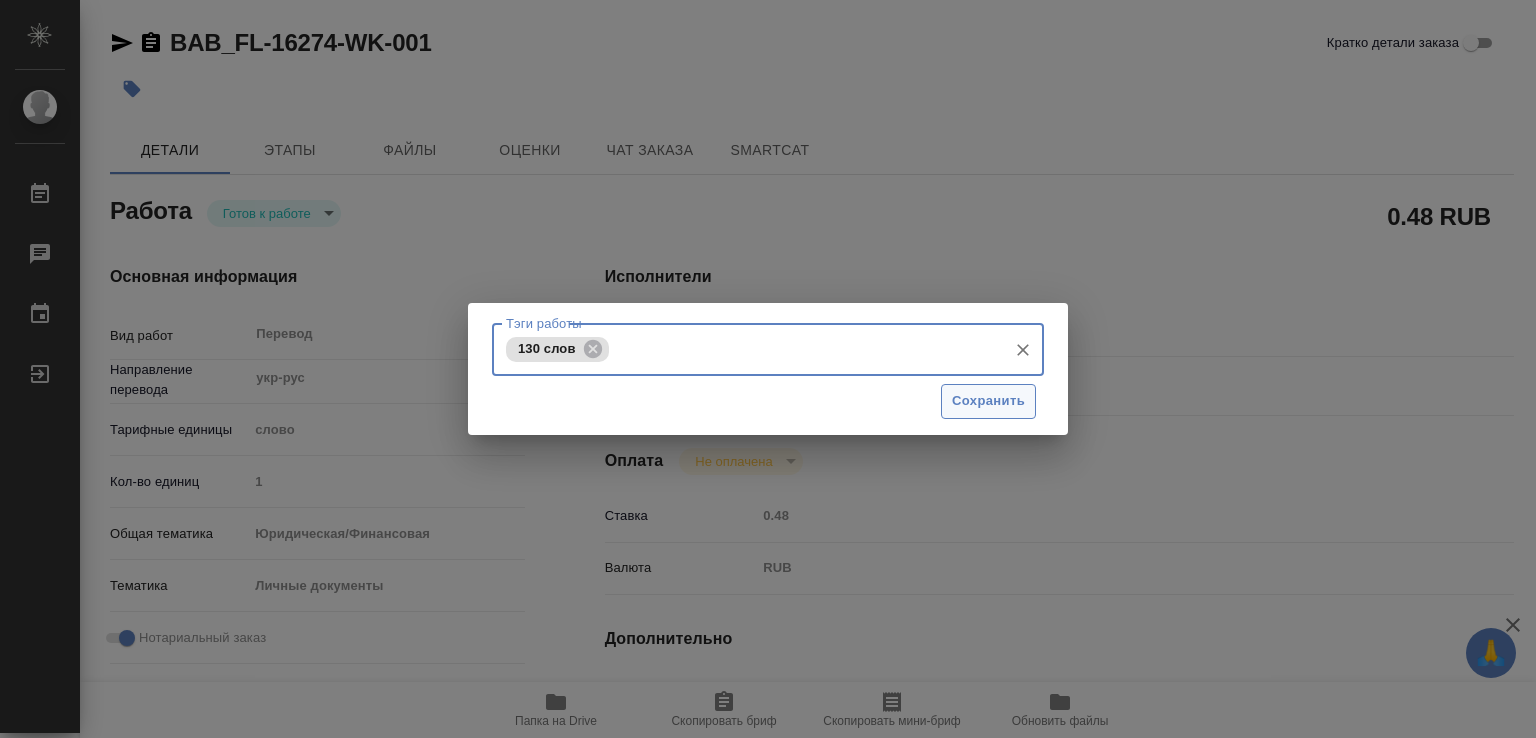 click on "Сохранить" at bounding box center (988, 401) 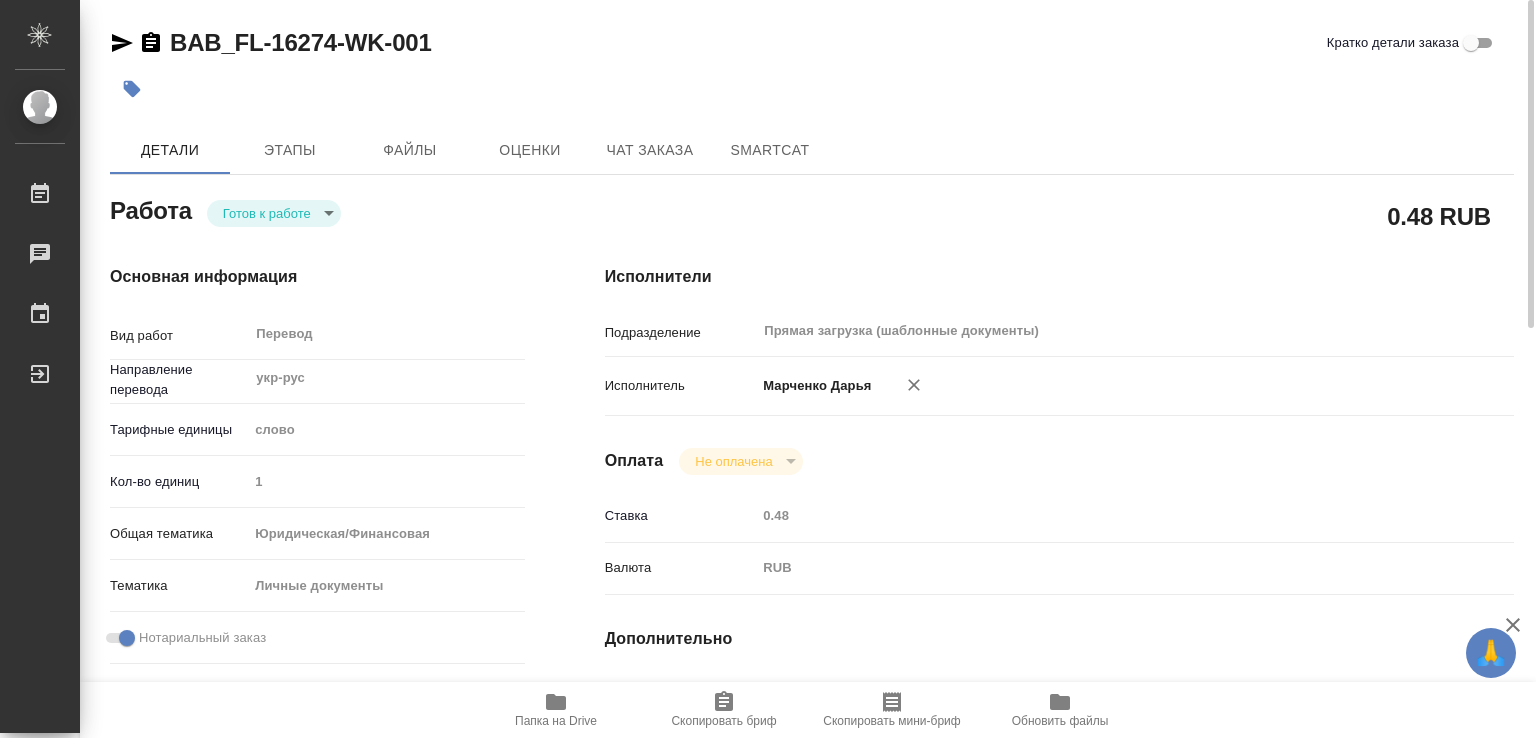 type on "readyForWork" 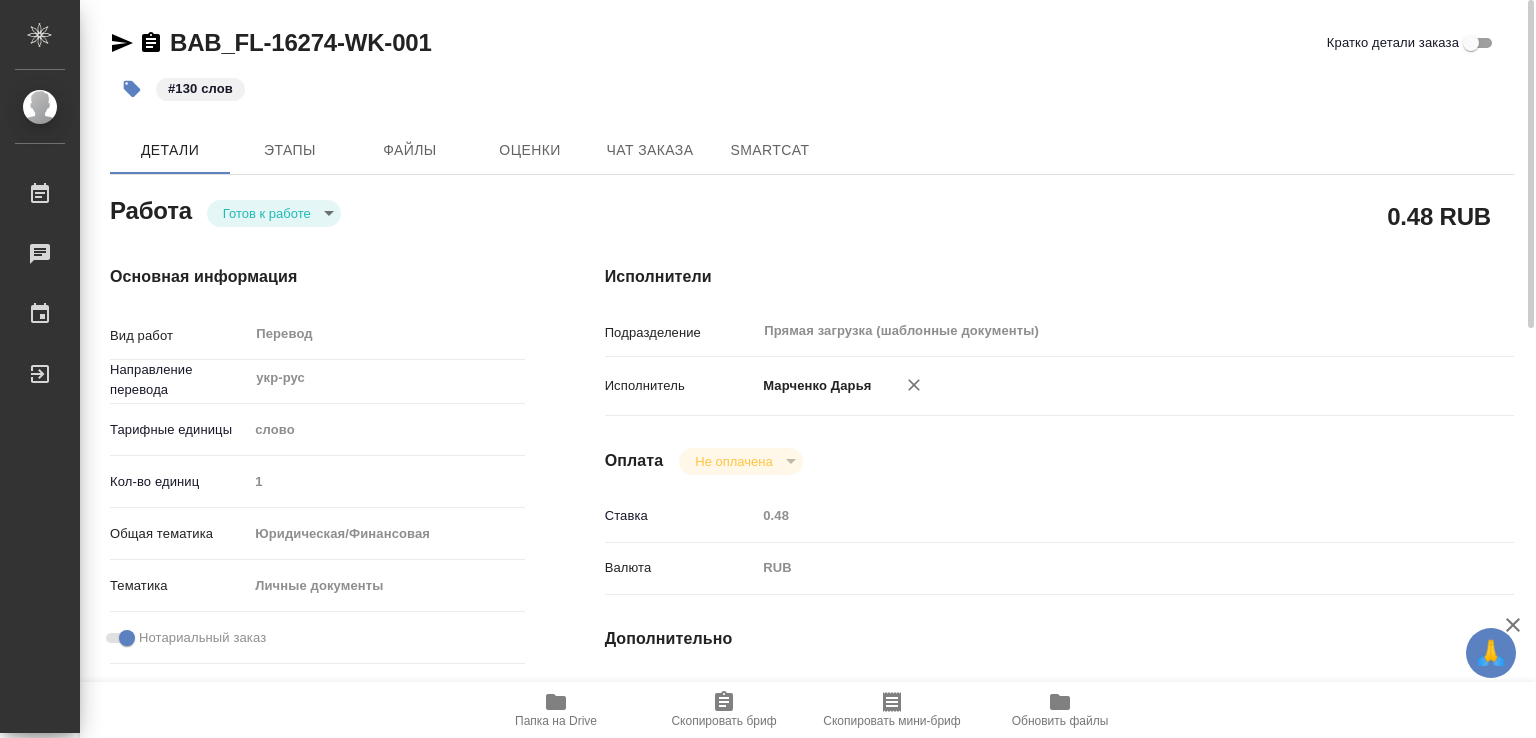 type on "x" 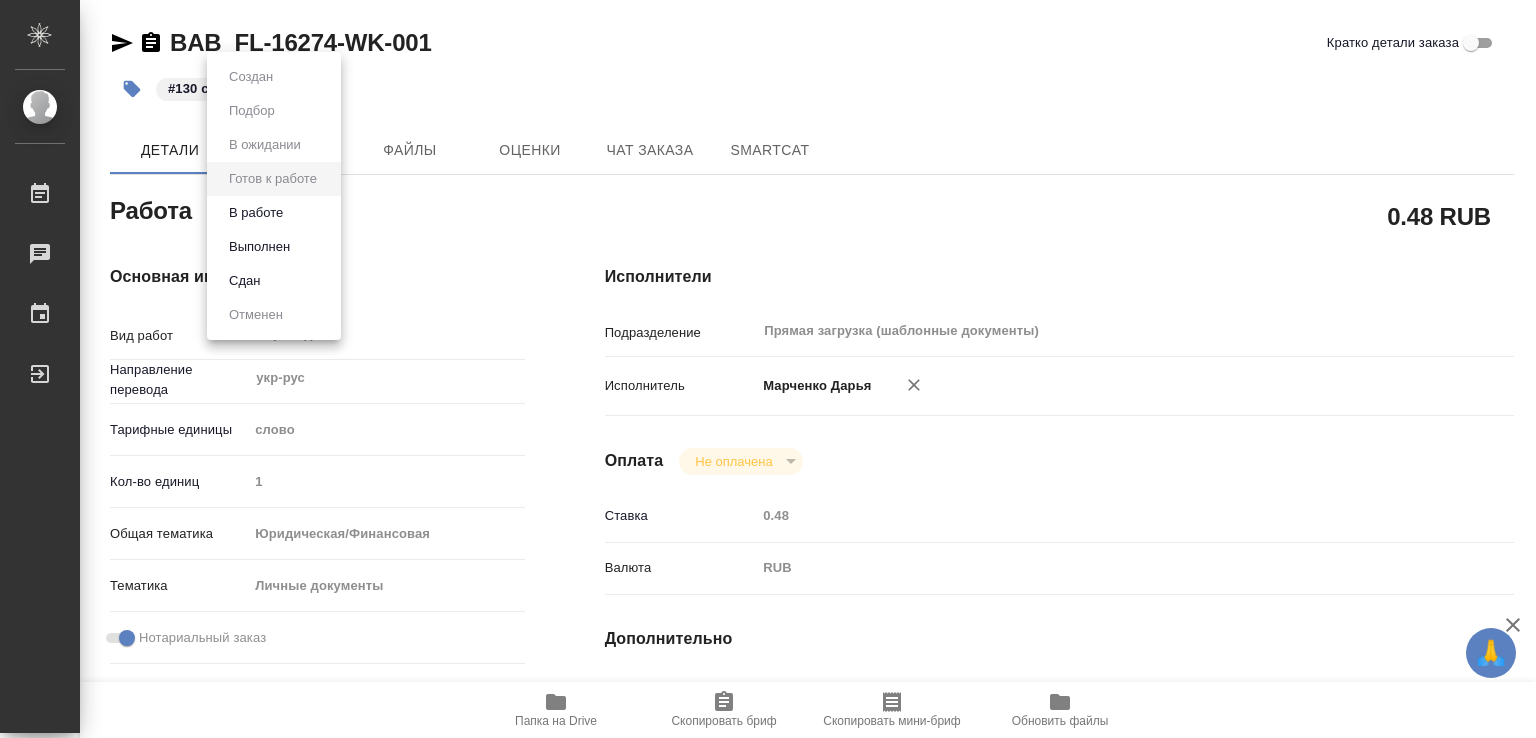 click on "Выполнен" at bounding box center (274, 247) 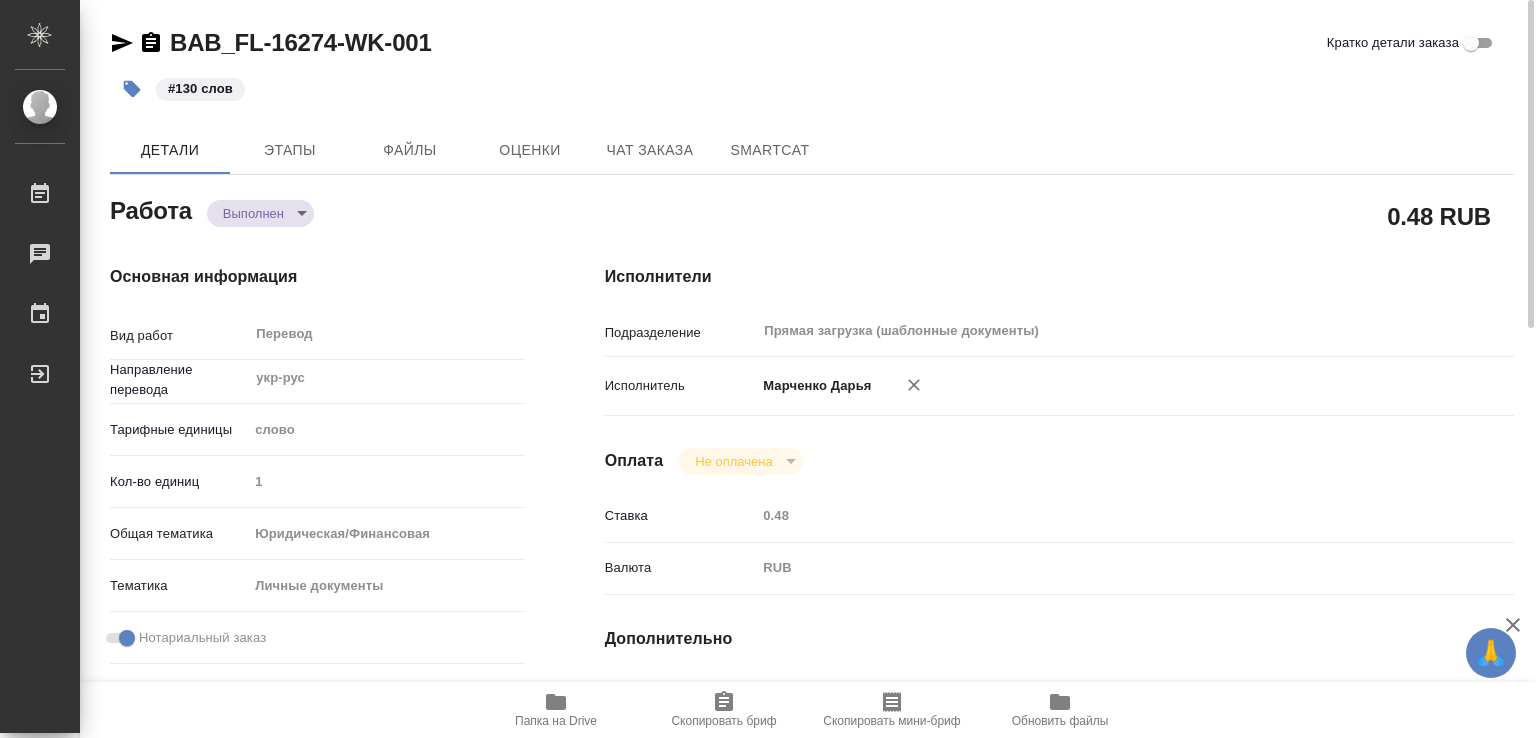 type on "x" 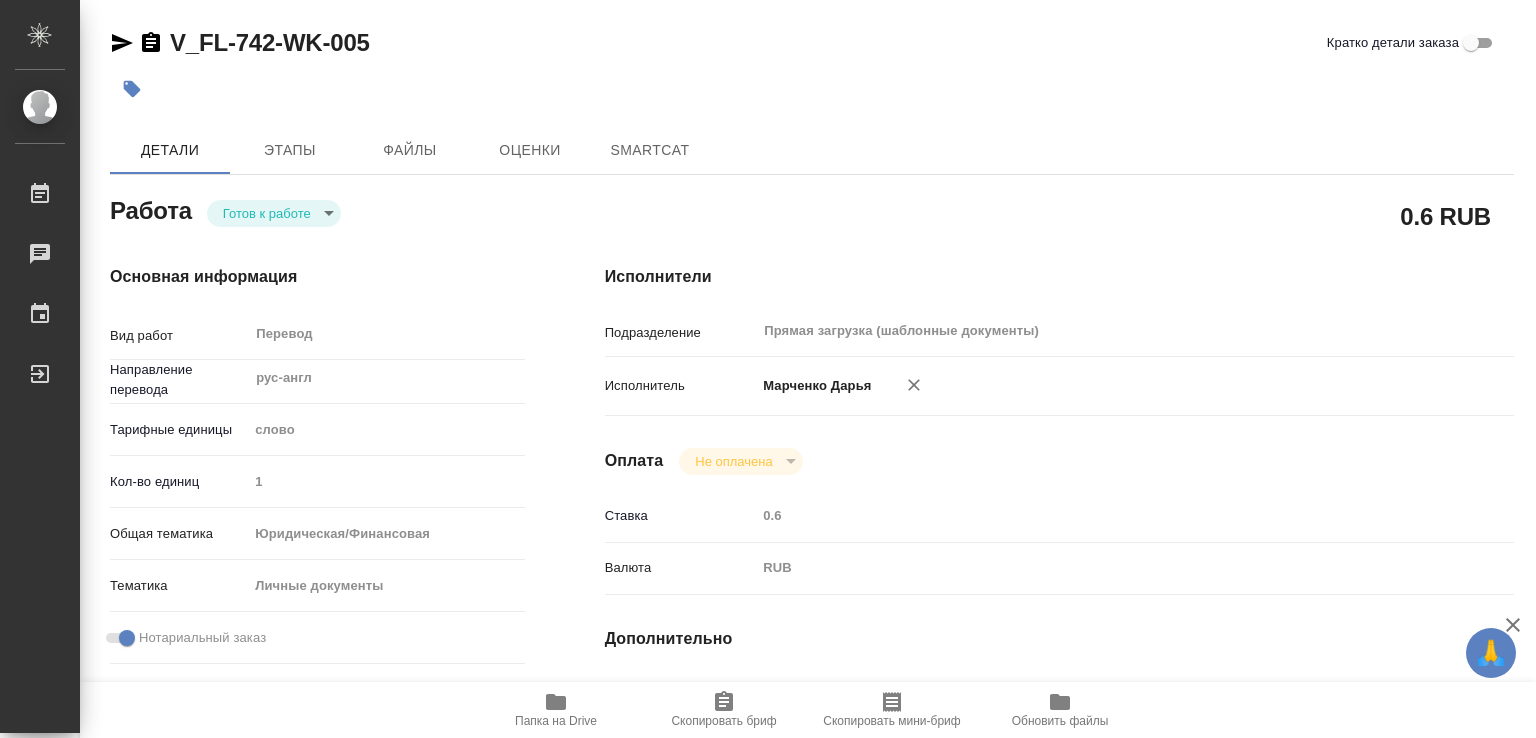 type on "x" 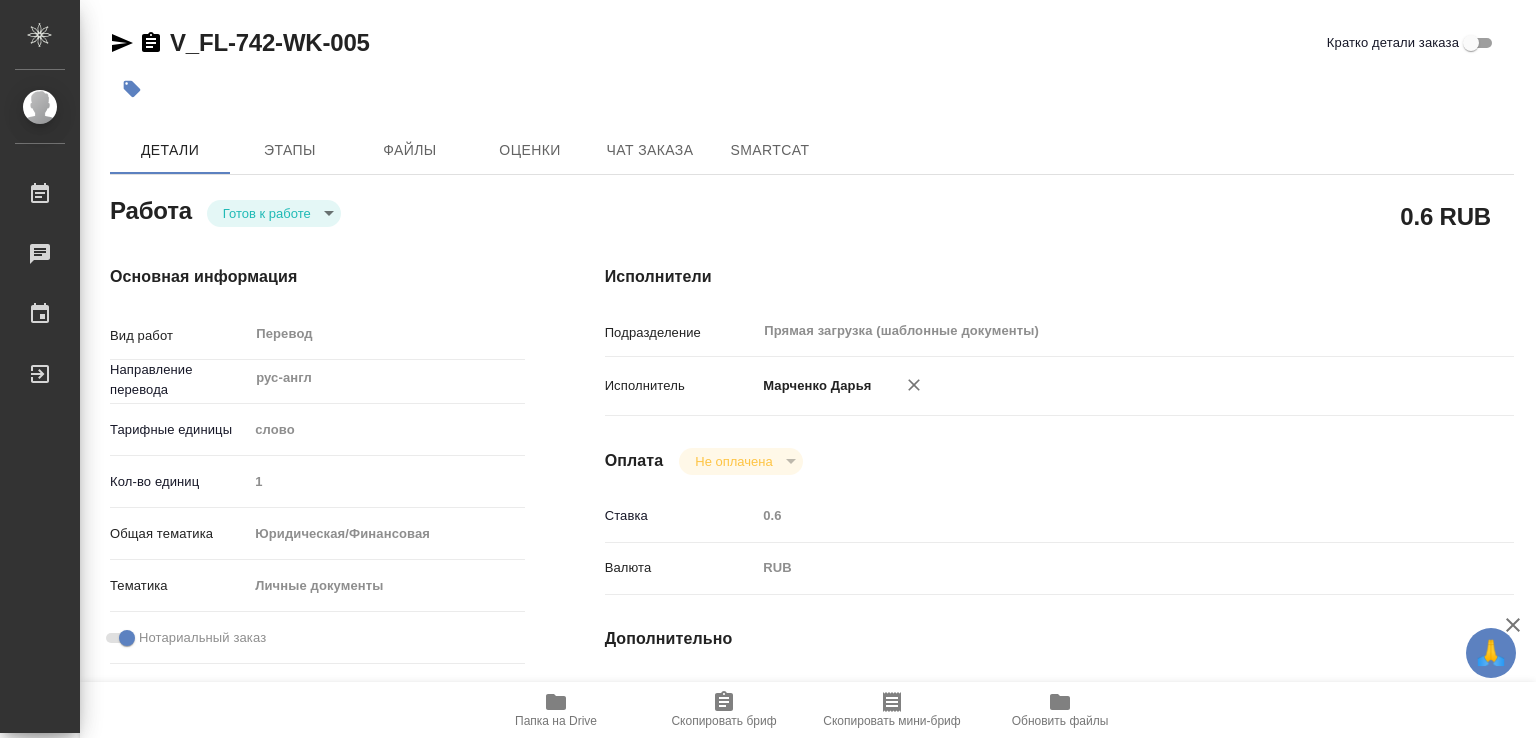 type on "x" 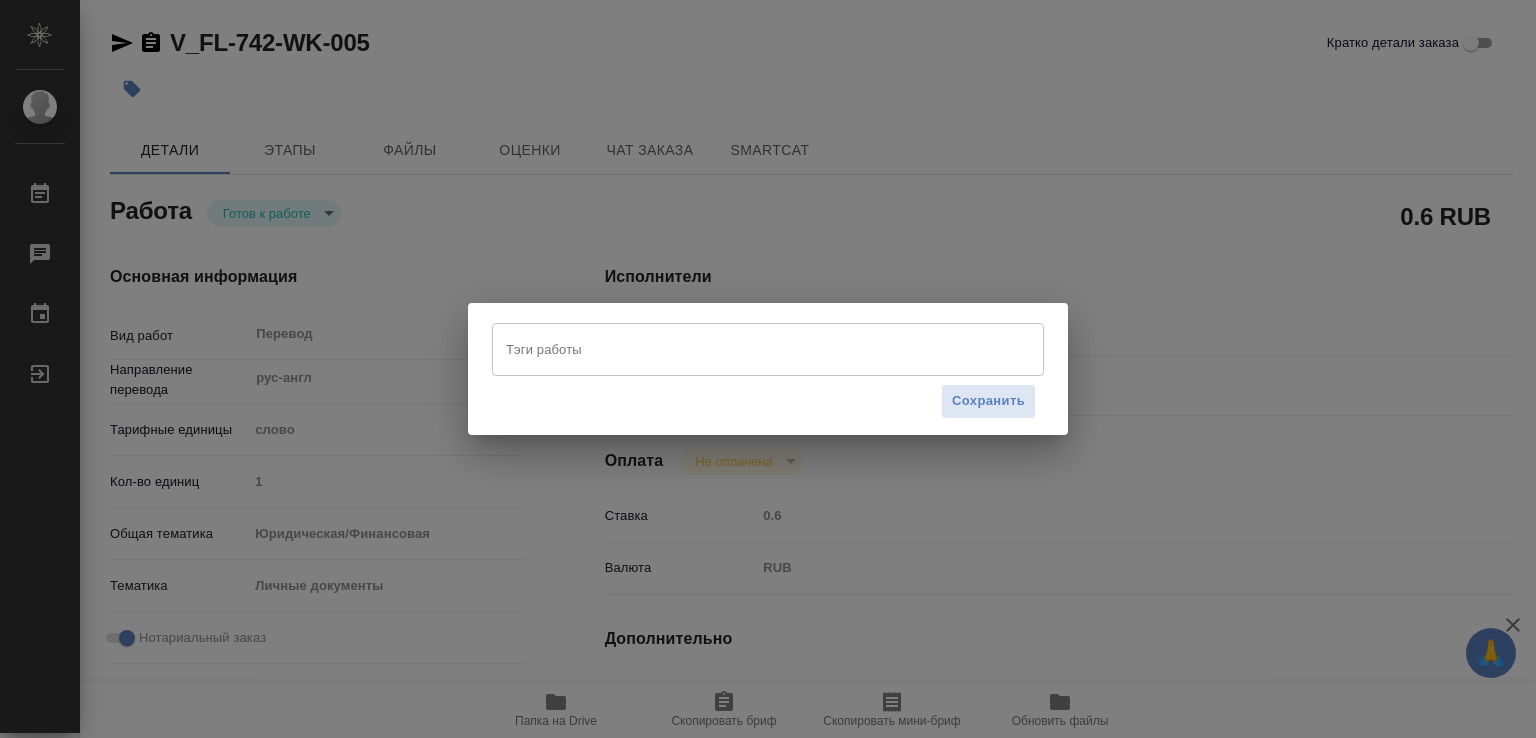click on "Сохранить" at bounding box center [768, 401] 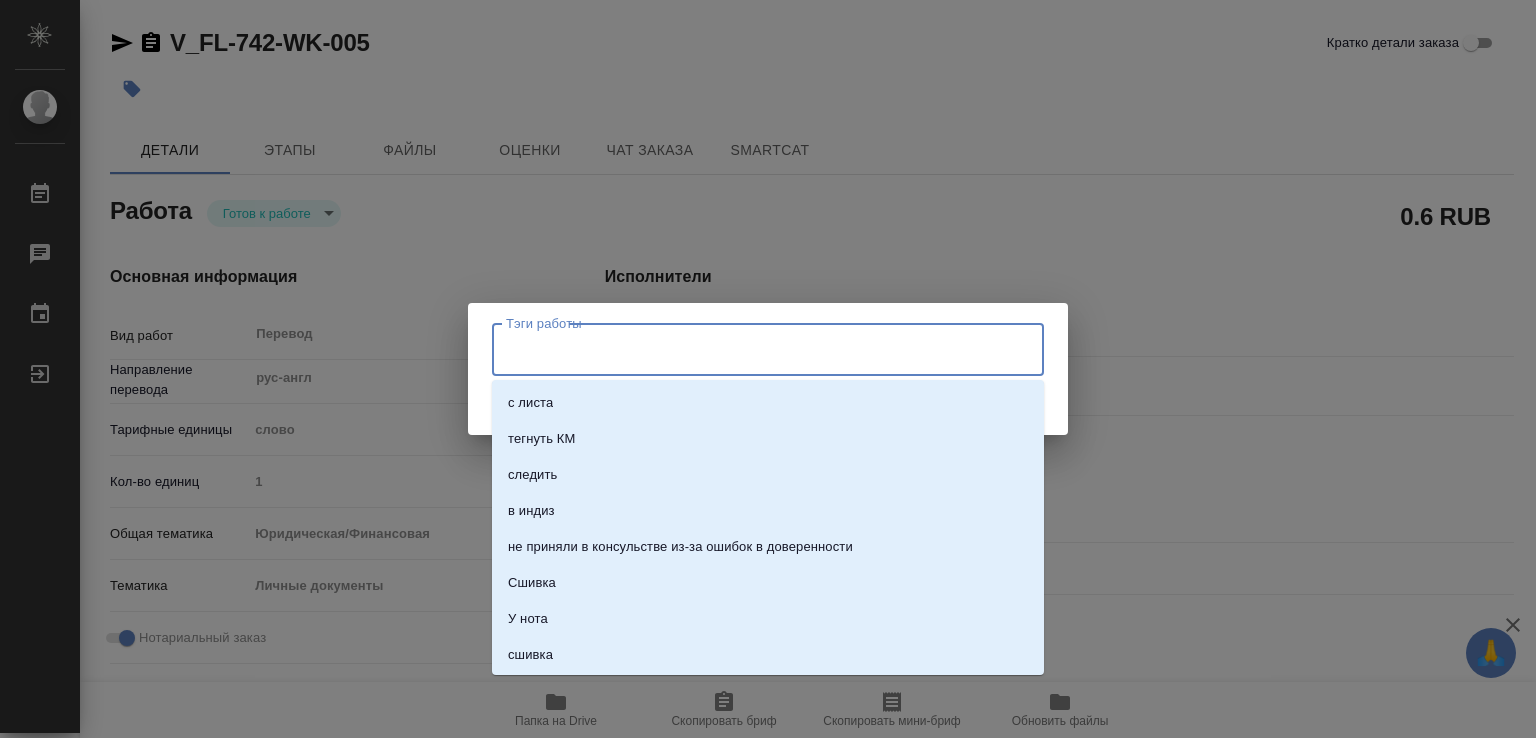 paste on "361" 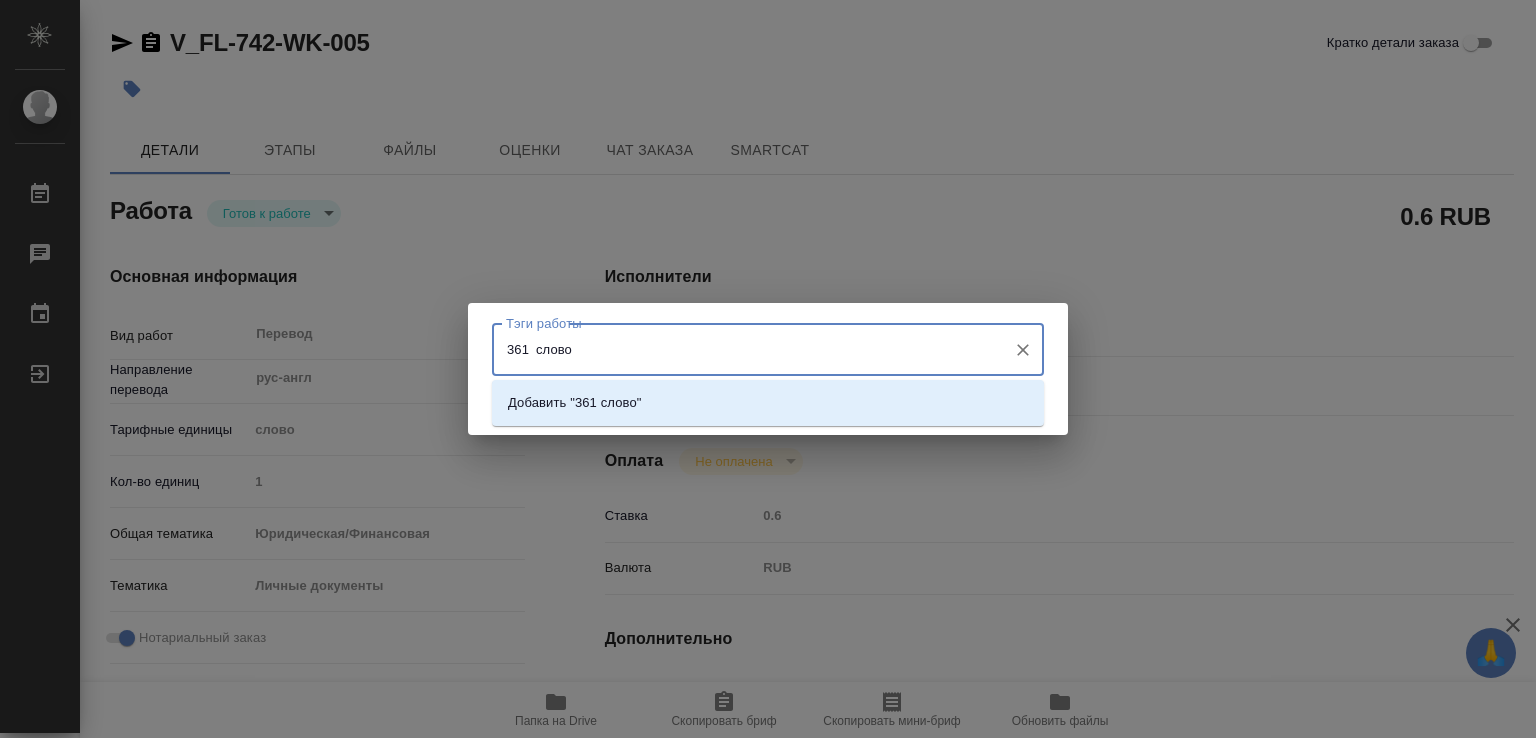 click on "361	слово" at bounding box center [749, 349] 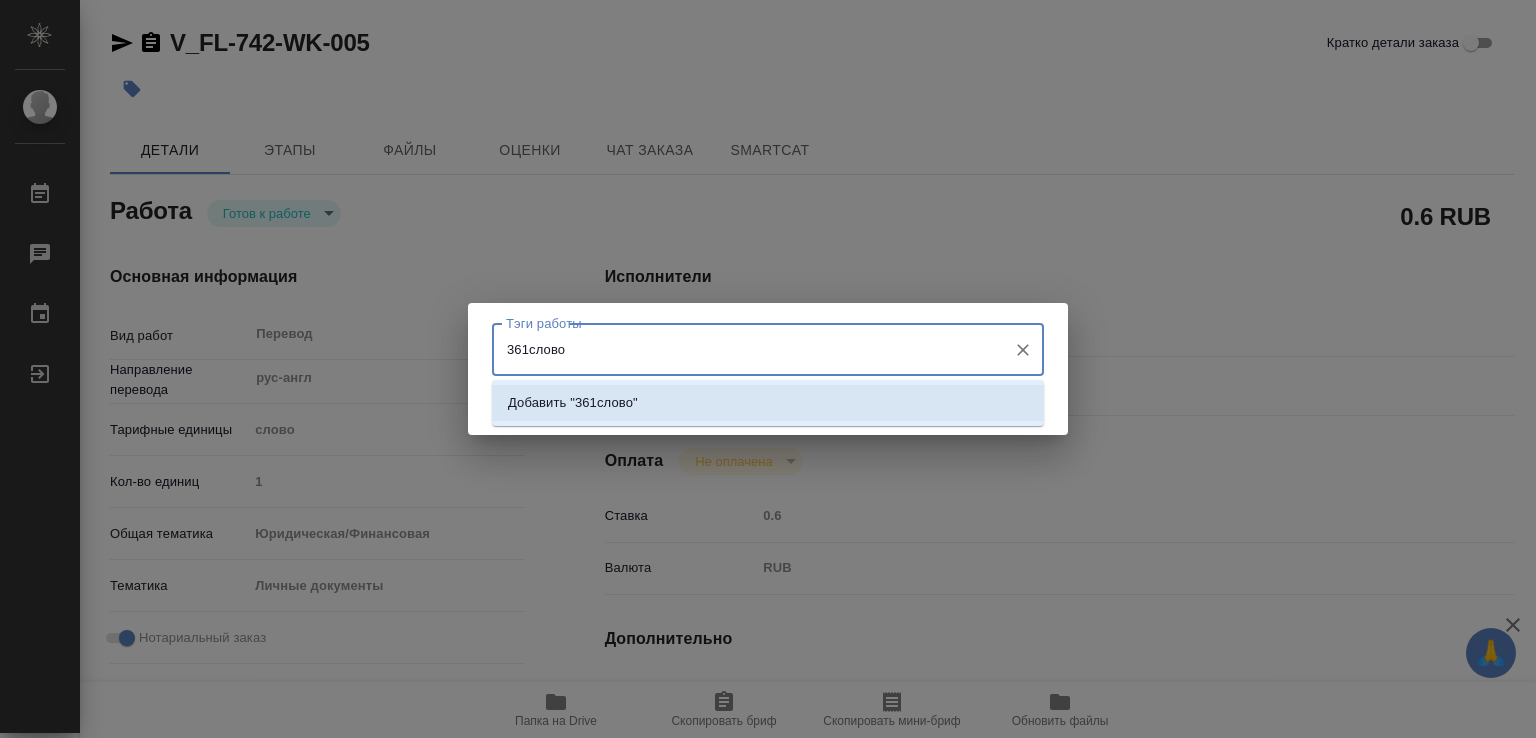 type on "[NUMBER] слово" 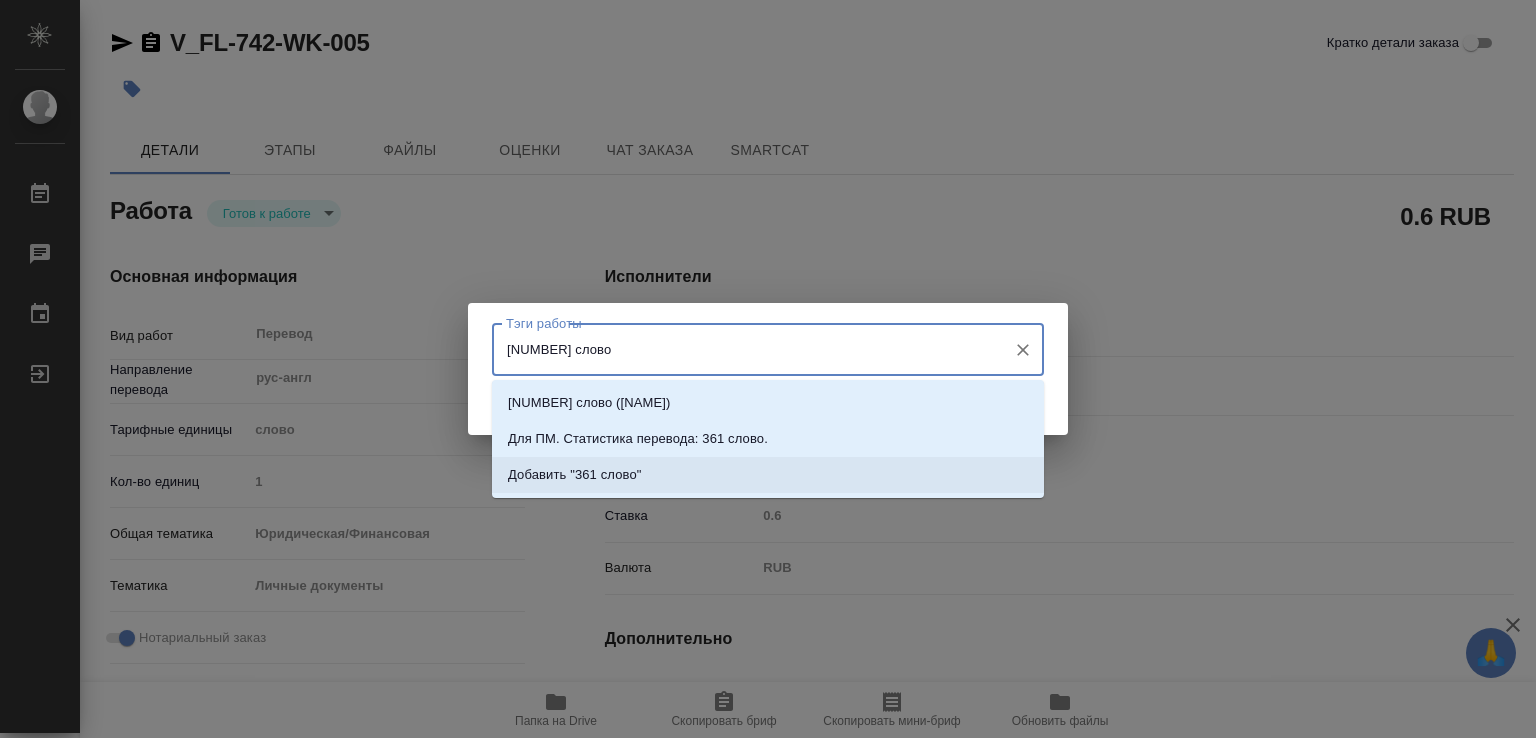 click on "Добавить "361 слово"" at bounding box center [768, 475] 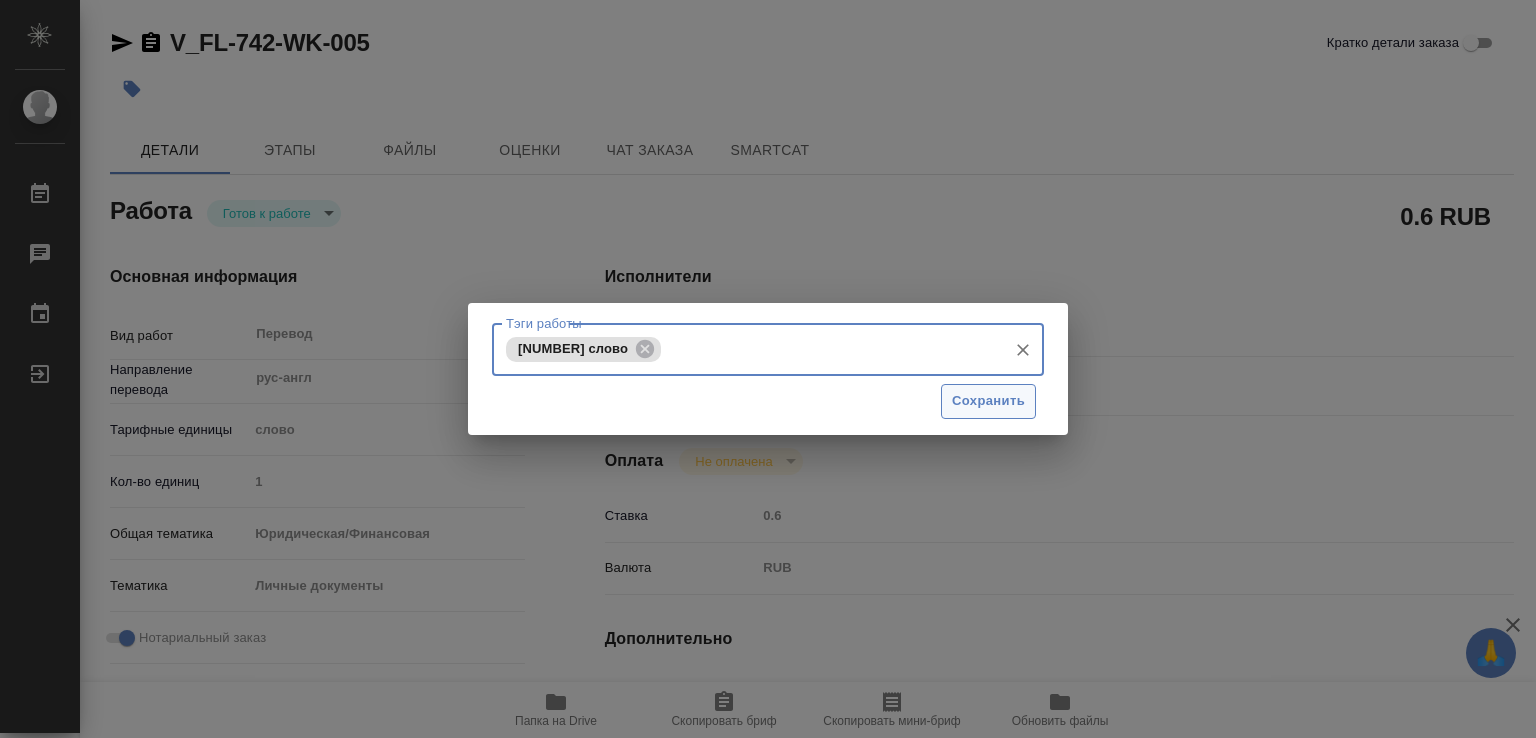 click on "Сохранить" at bounding box center [988, 401] 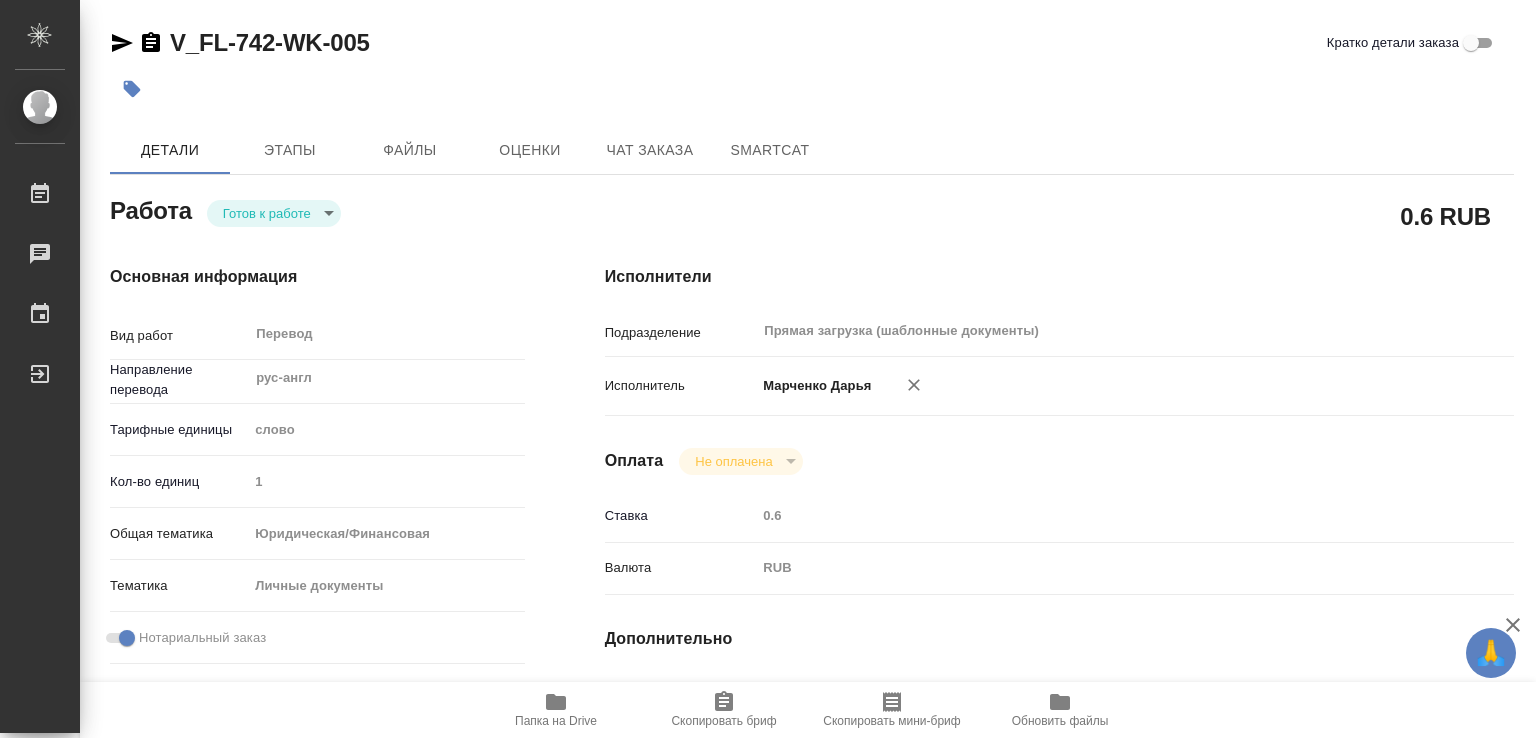 type on "readyForWork" 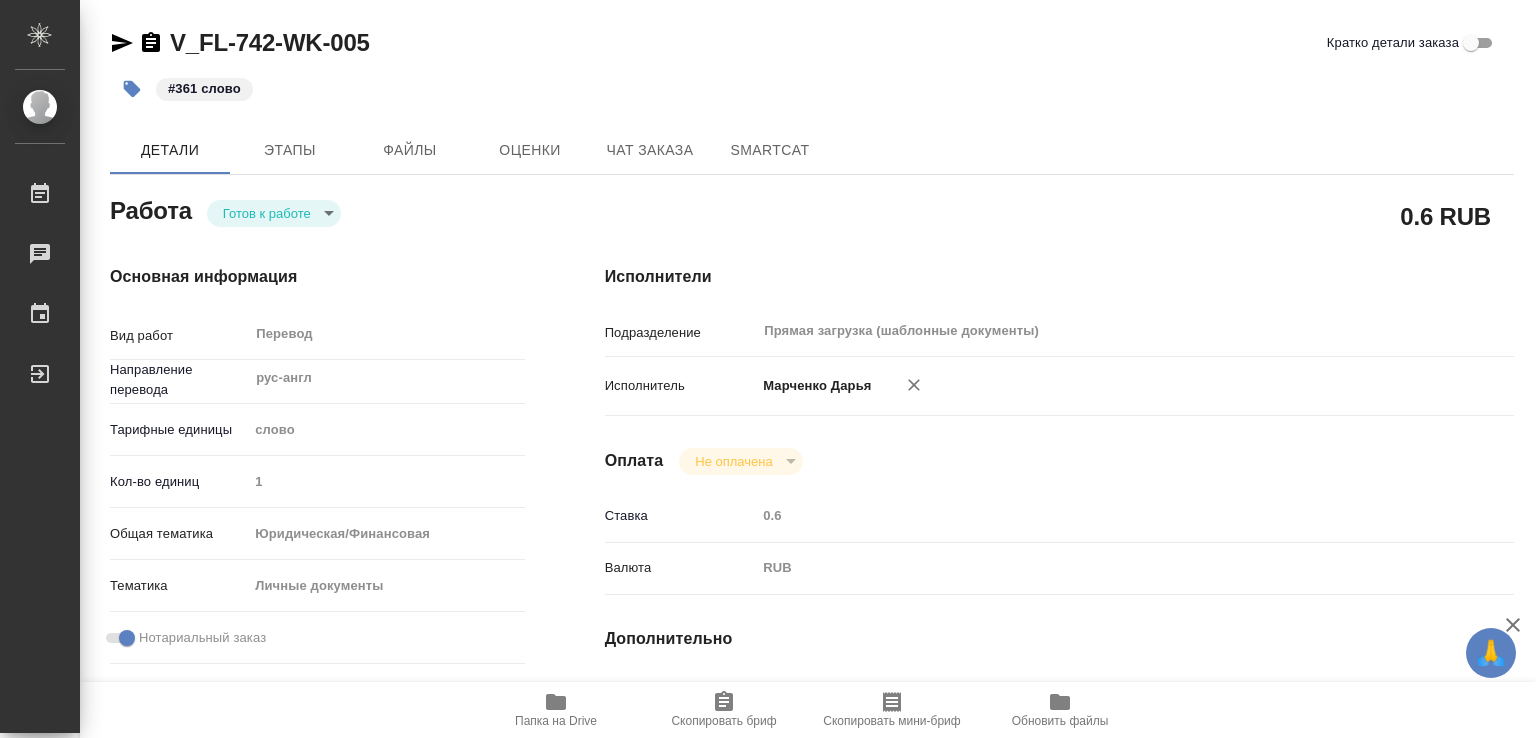 type on "x" 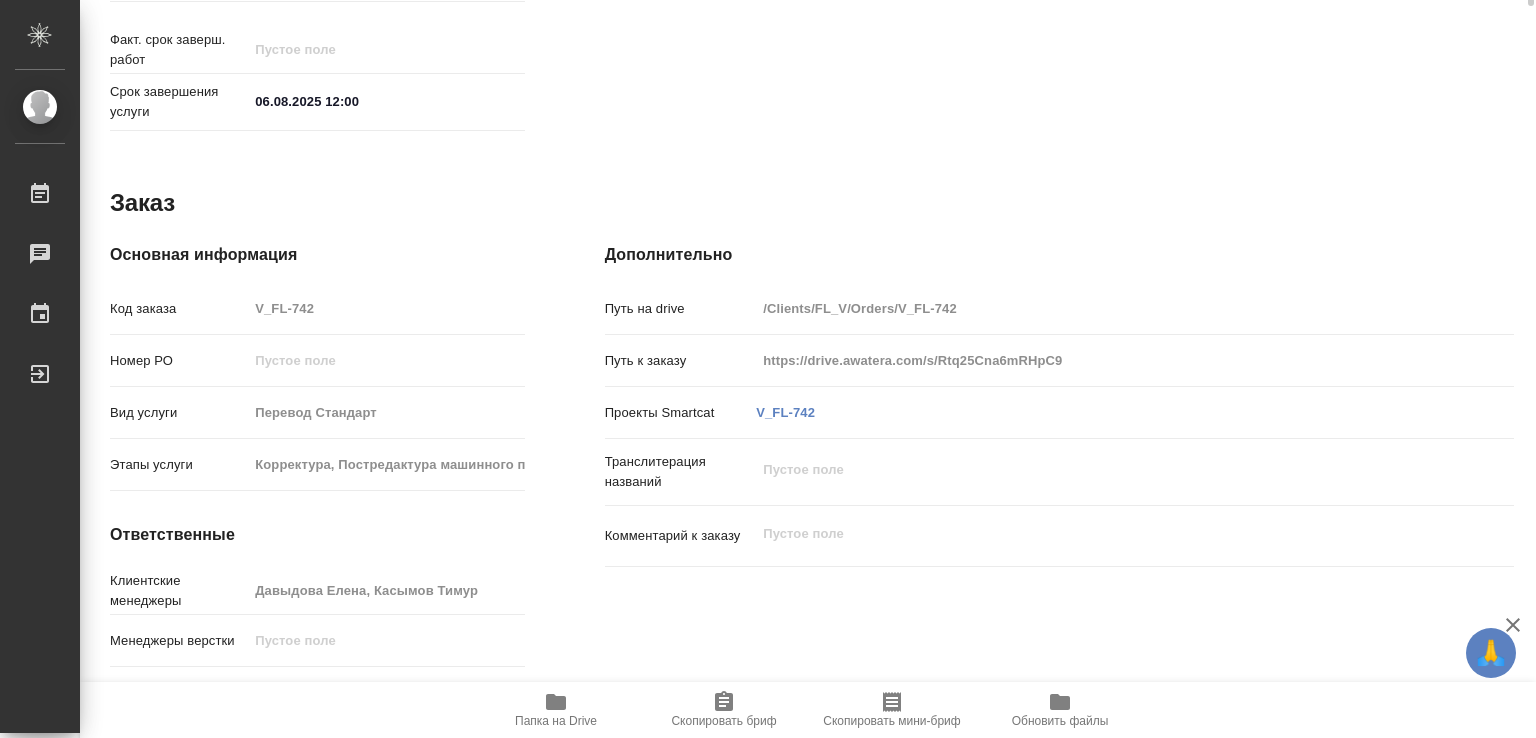 type on "x" 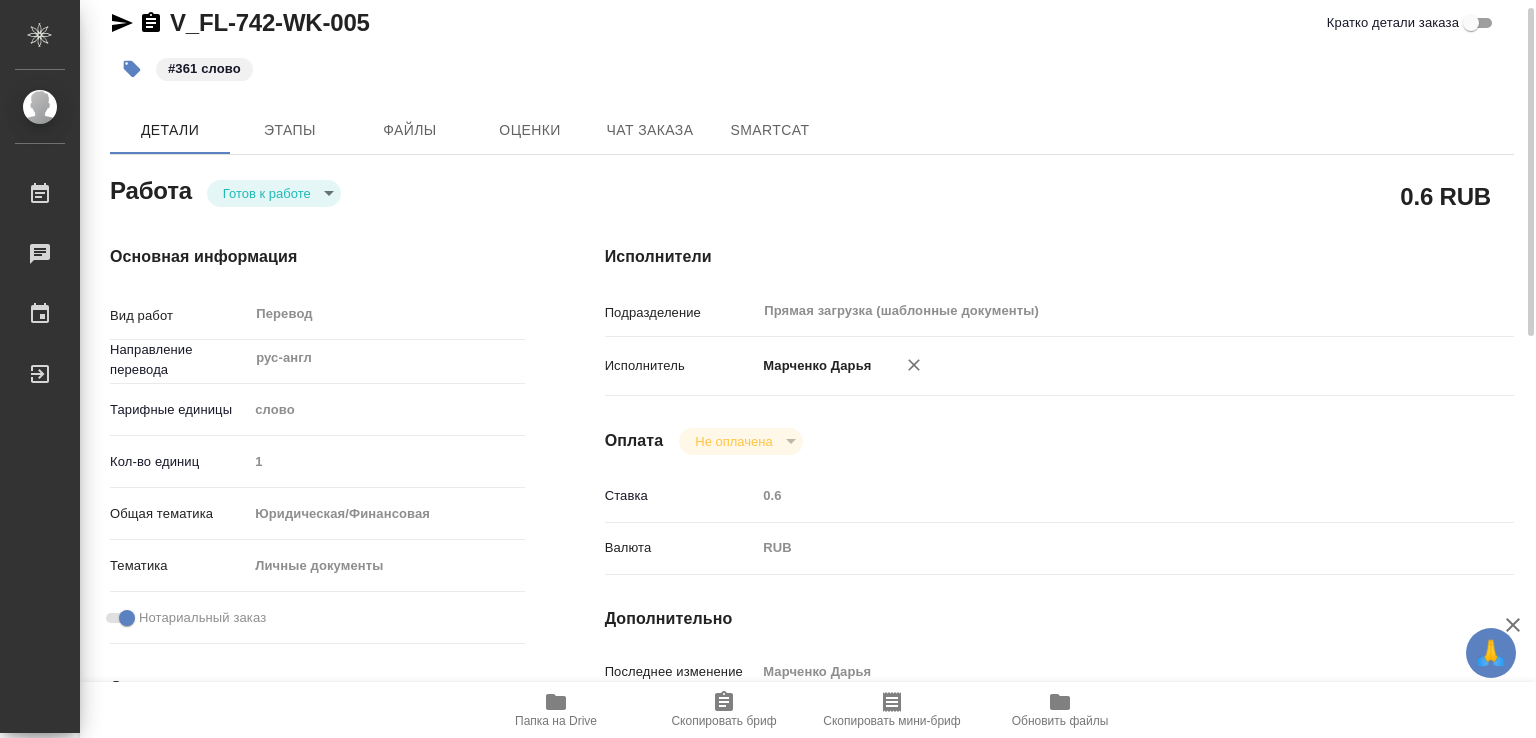 scroll, scrollTop: 0, scrollLeft: 0, axis: both 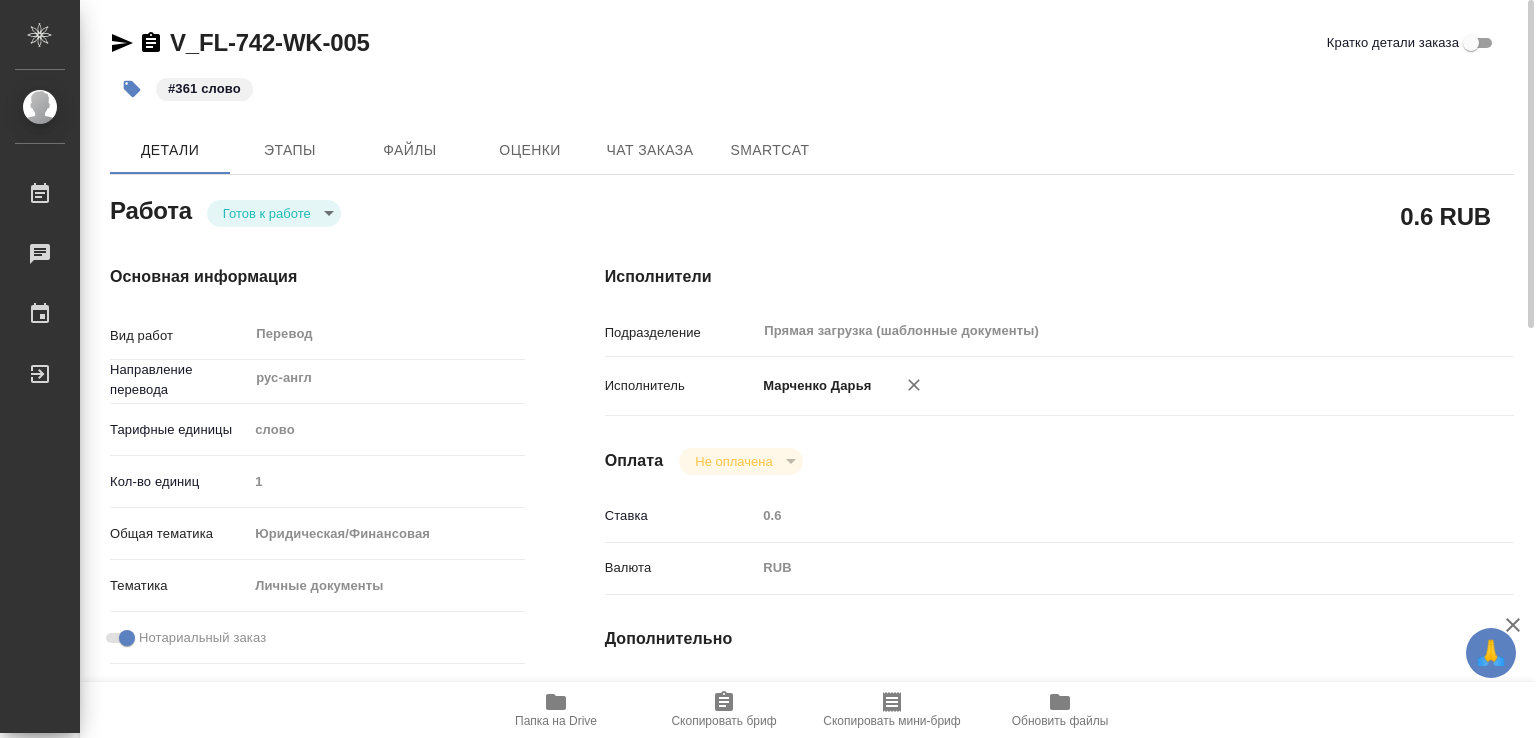 click 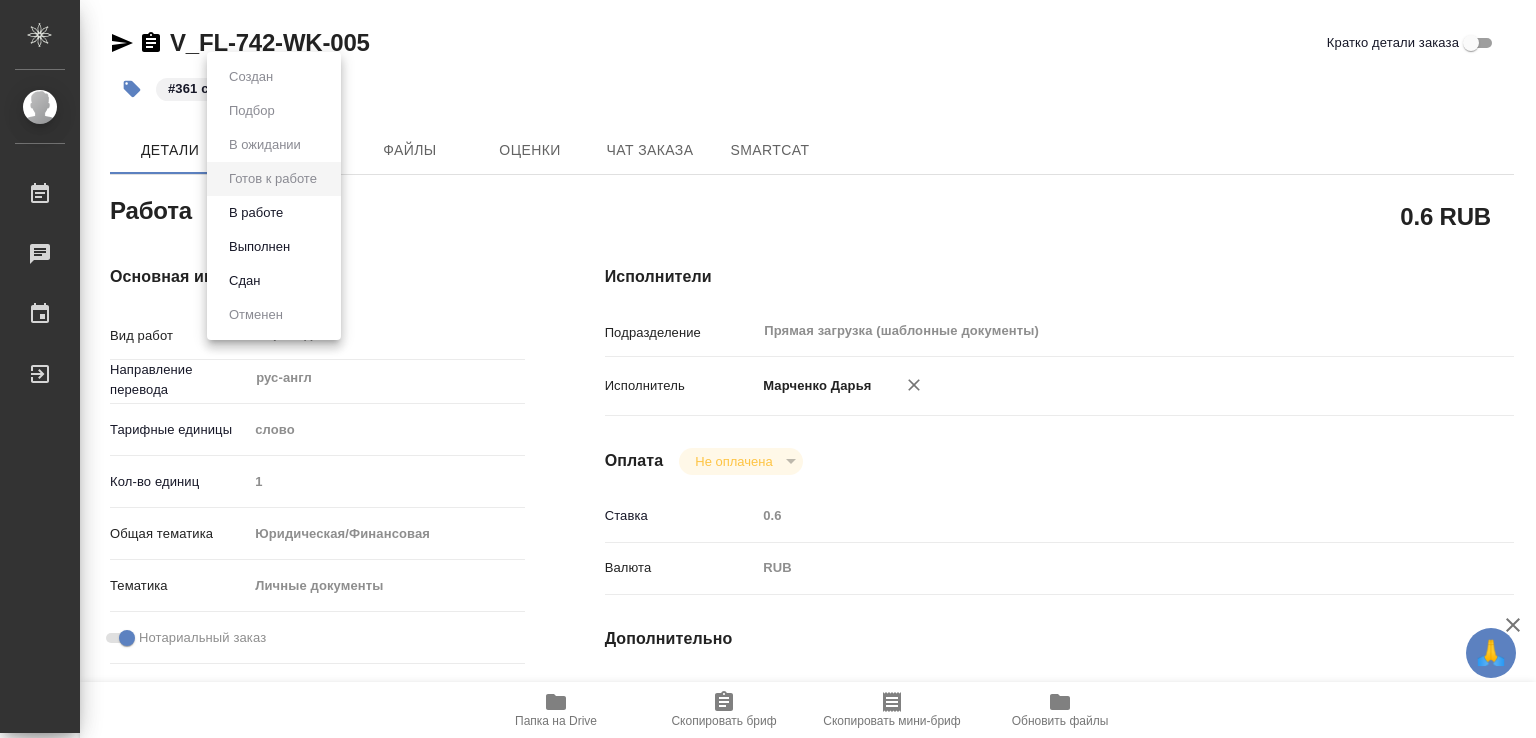 click on "Выполнен" at bounding box center [251, 77] 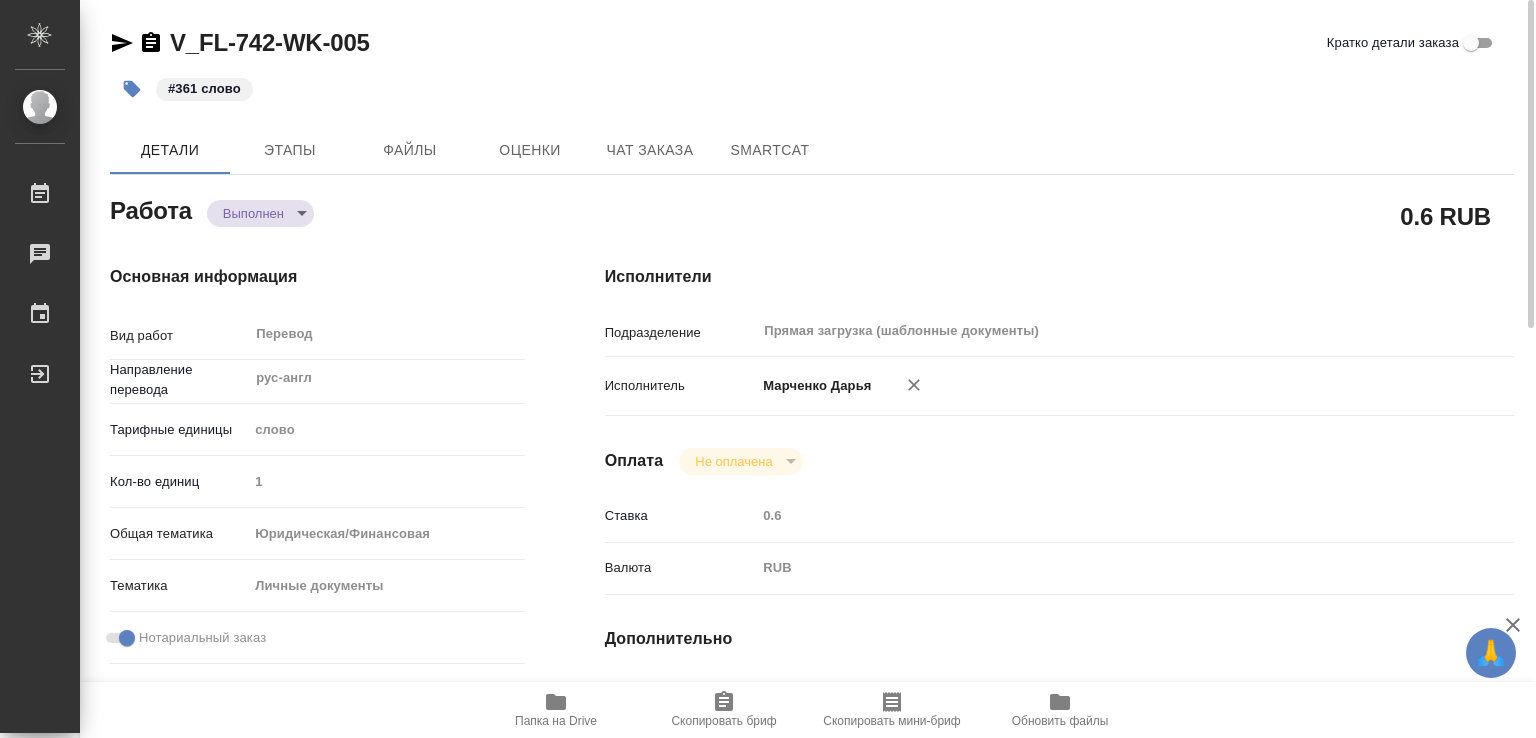 type on "x" 